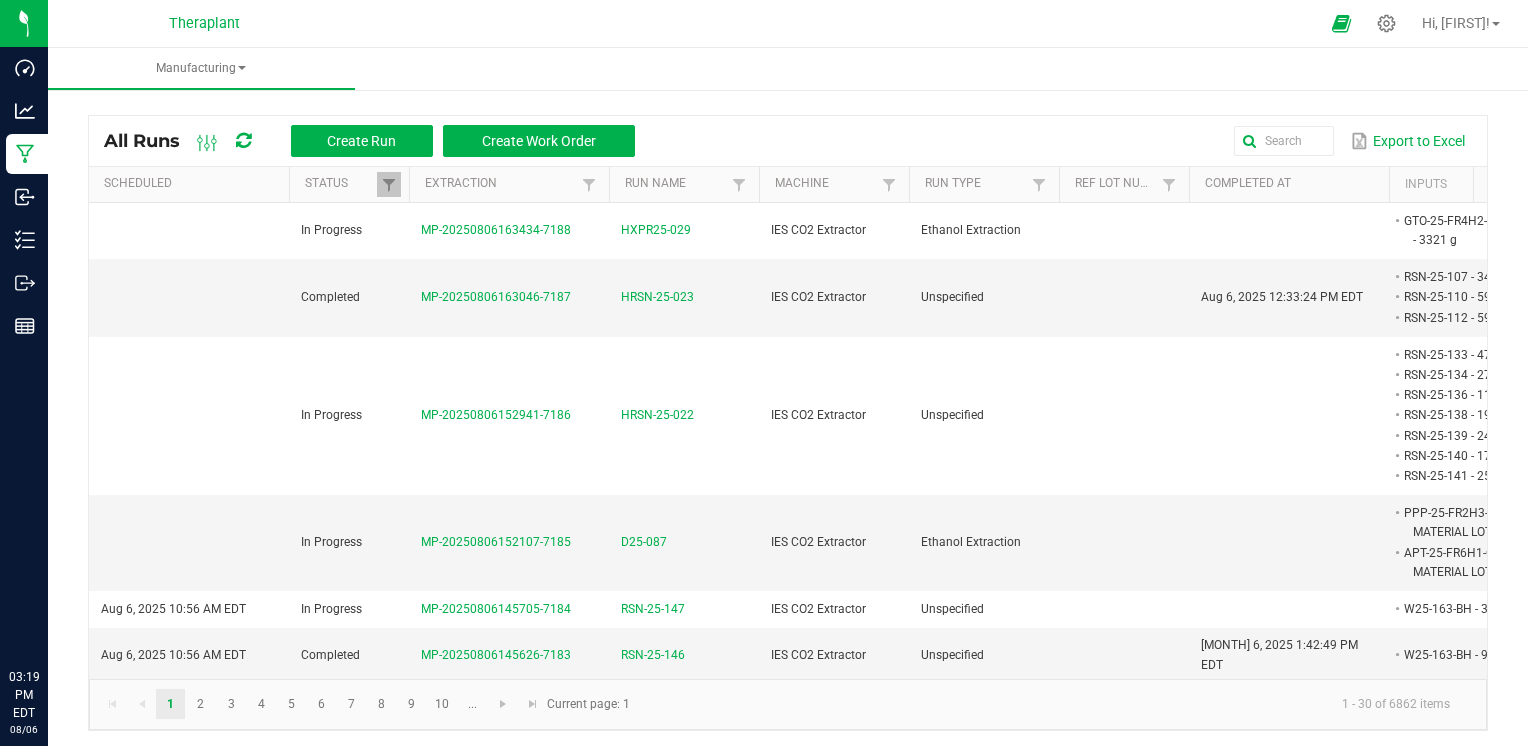 scroll, scrollTop: 0, scrollLeft: 0, axis: both 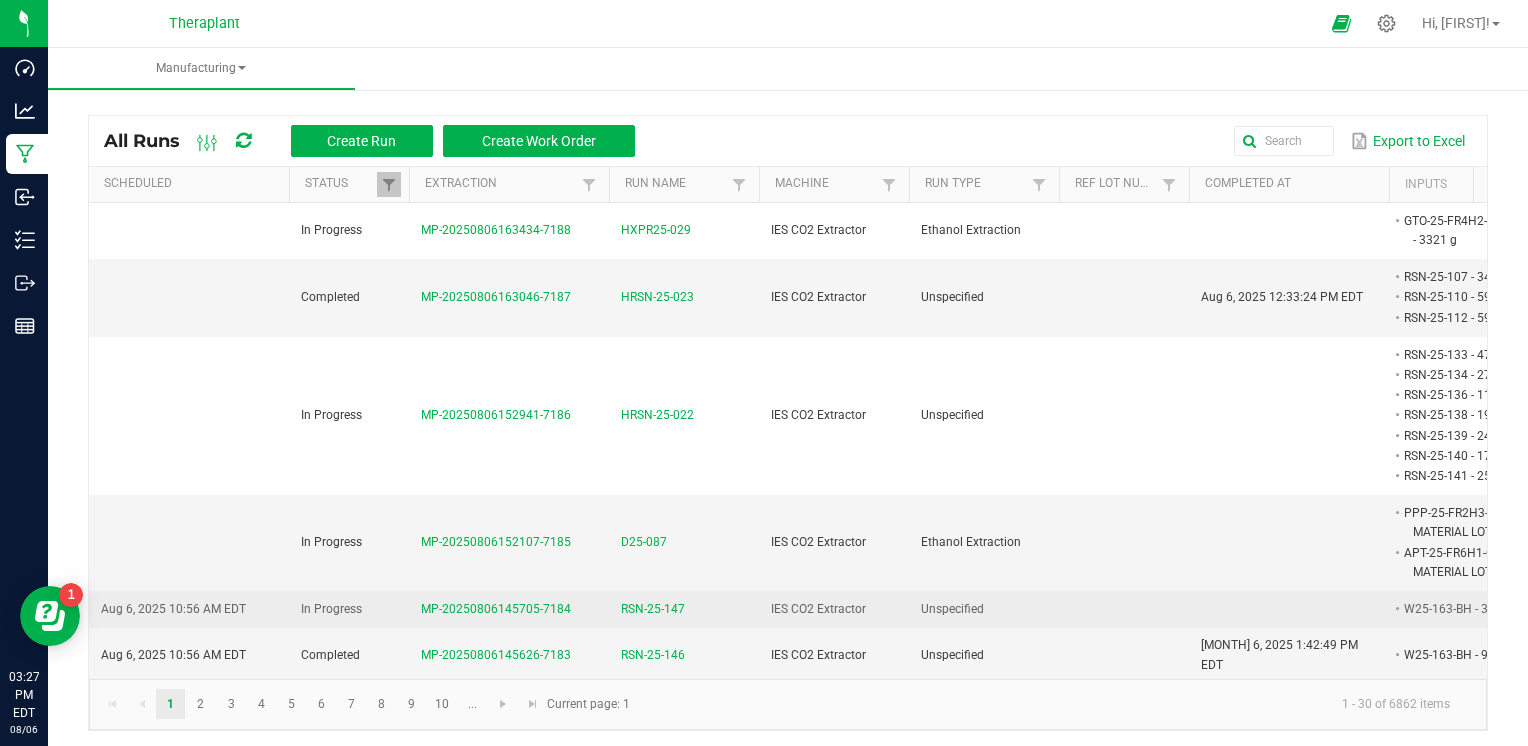 click on "RSN-25-147" at bounding box center [653, 609] 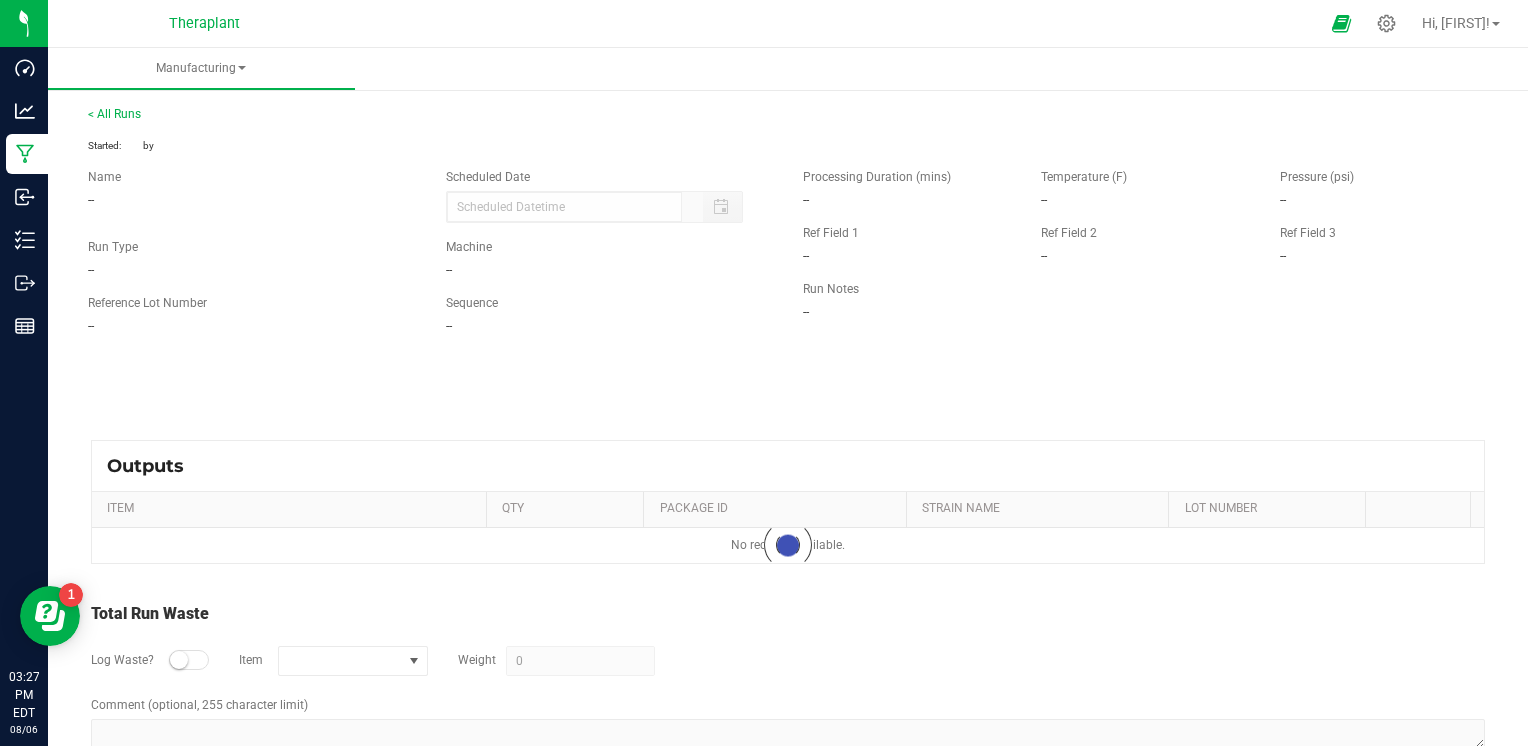 type on "08/06/2025 10:56 AM" 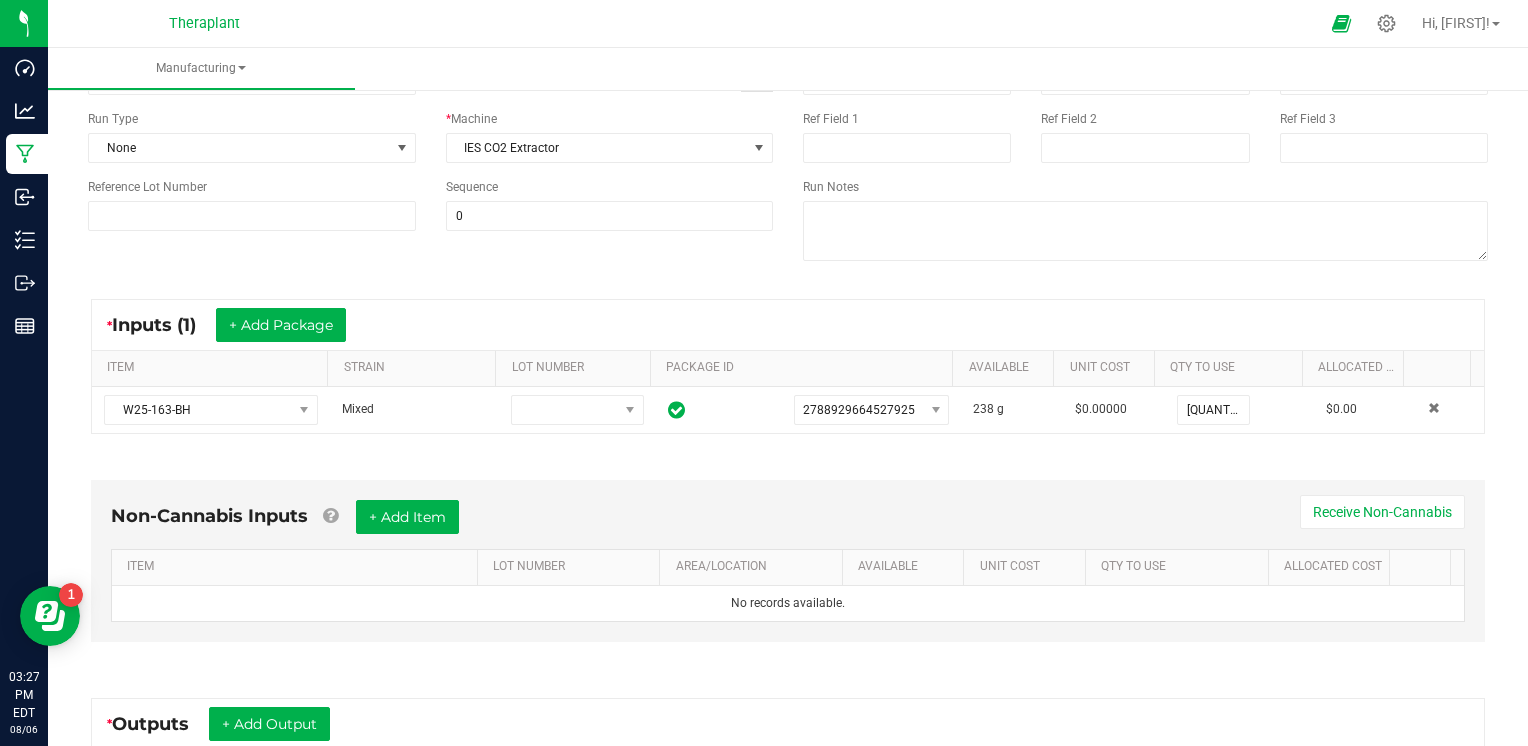 scroll, scrollTop: 467, scrollLeft: 0, axis: vertical 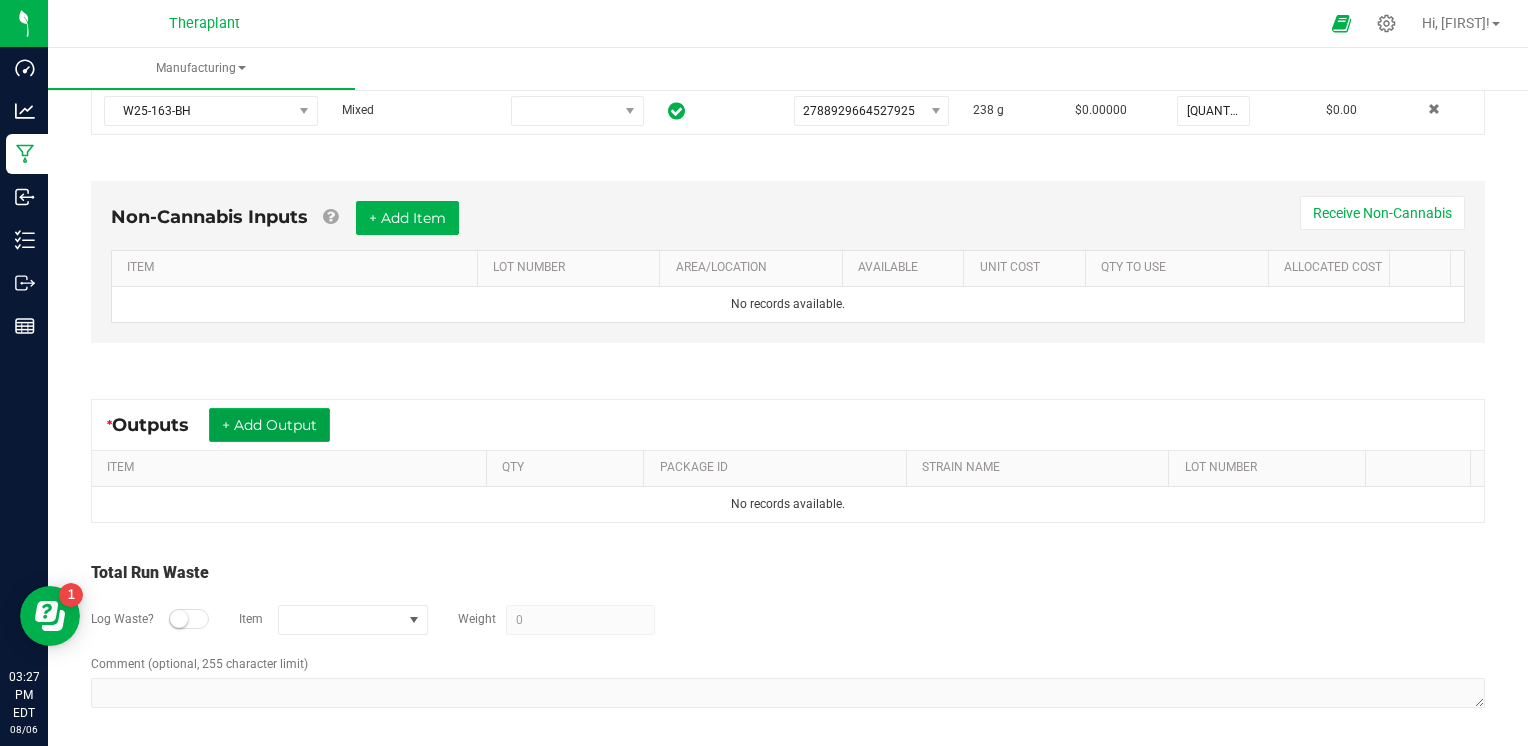 click on "+ Add Output" at bounding box center [269, 425] 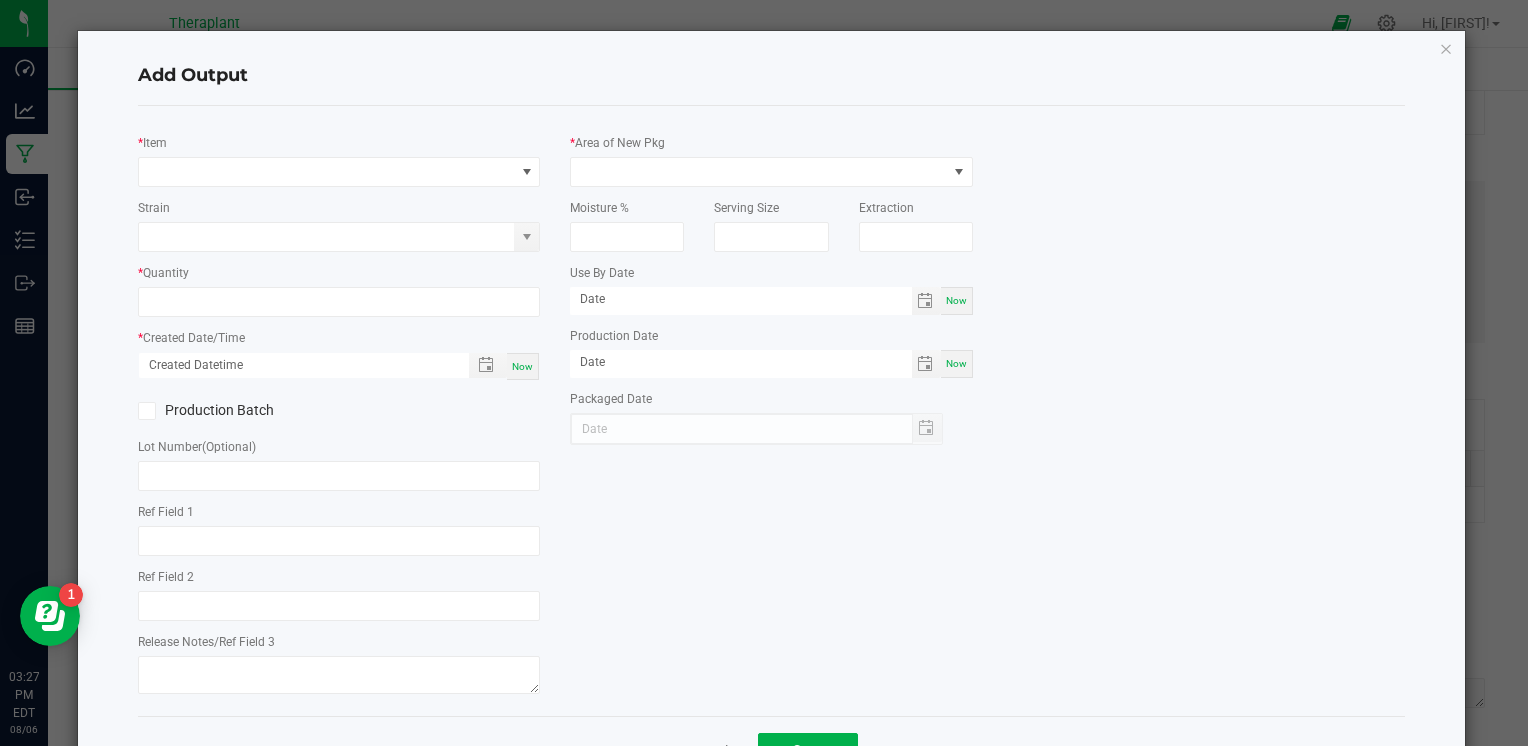 type on "AH" 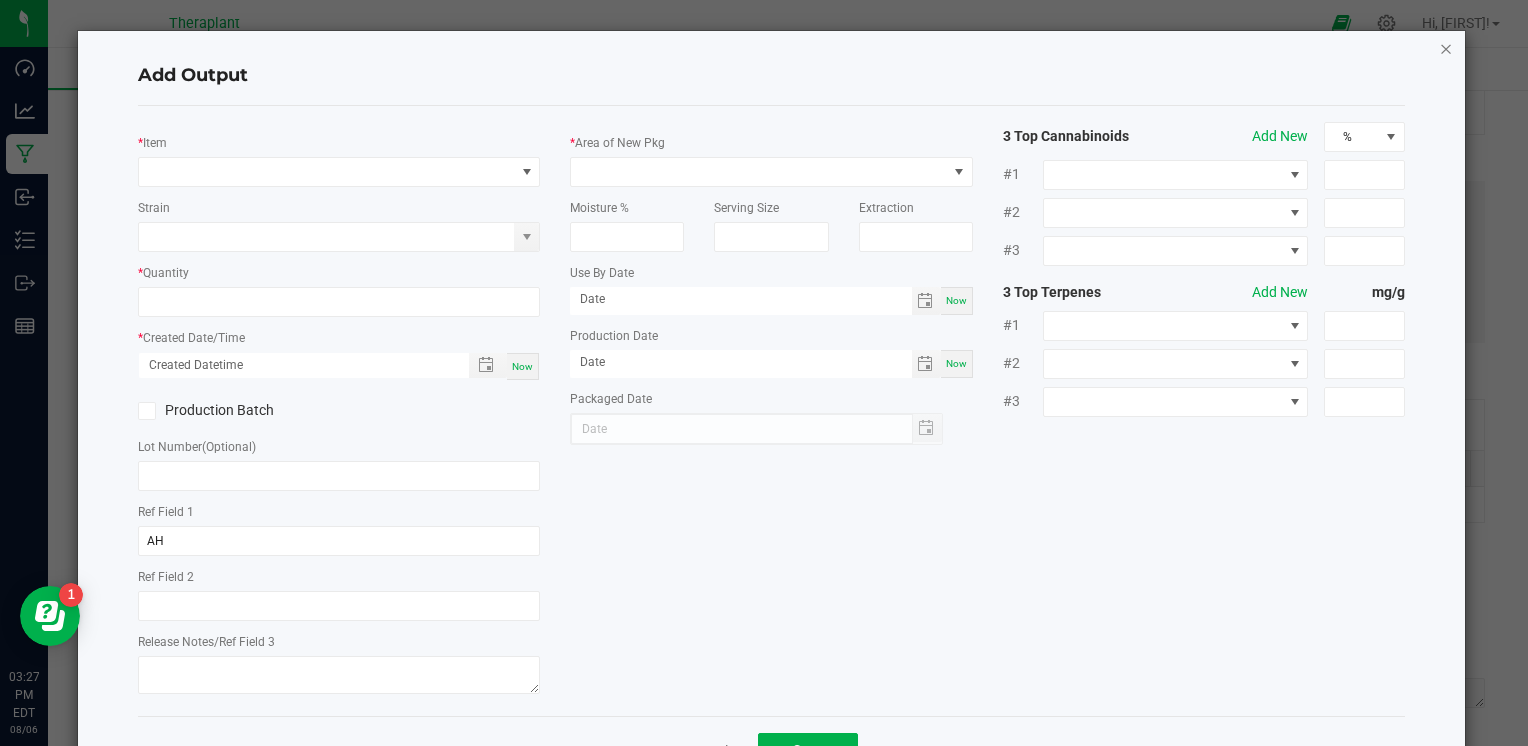 click 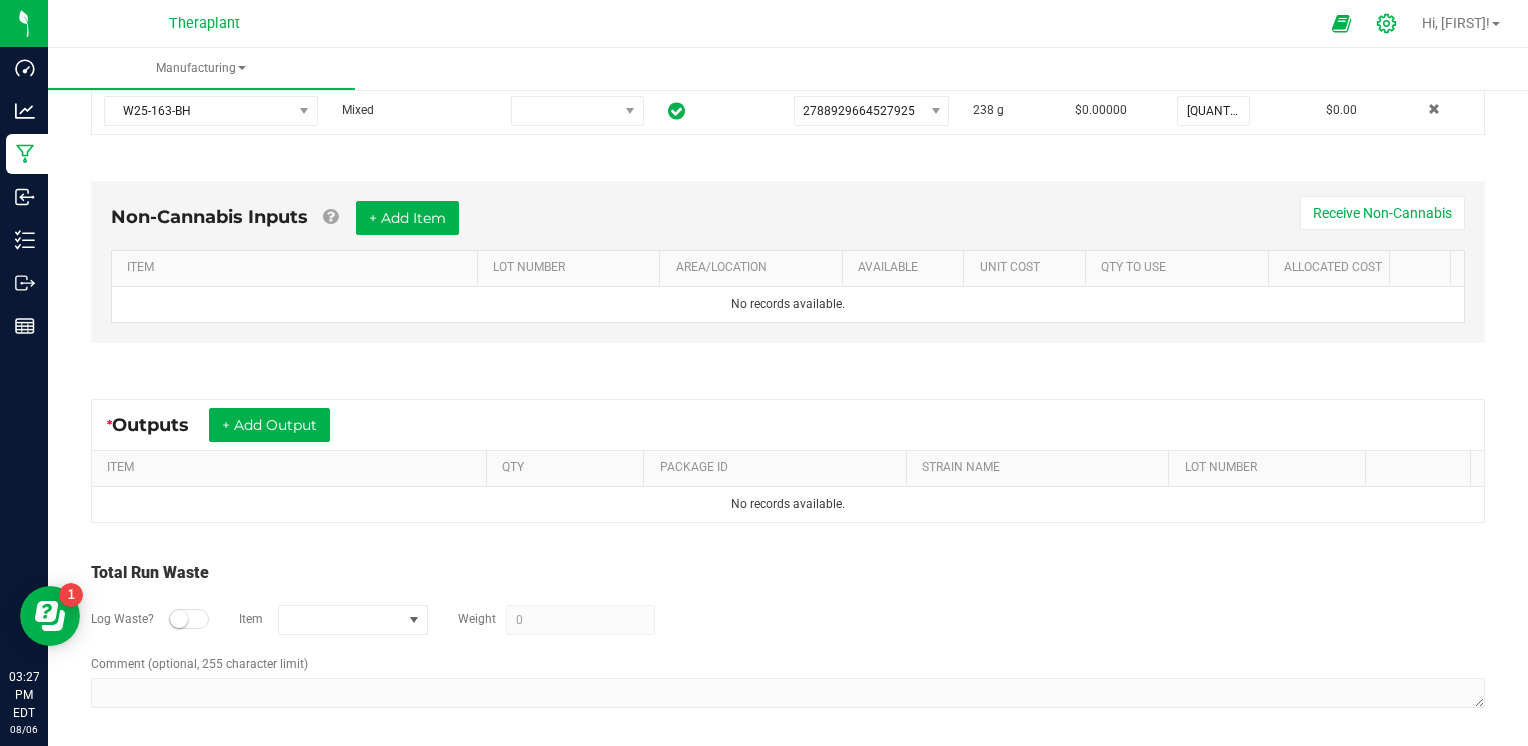 click at bounding box center [1387, 23] 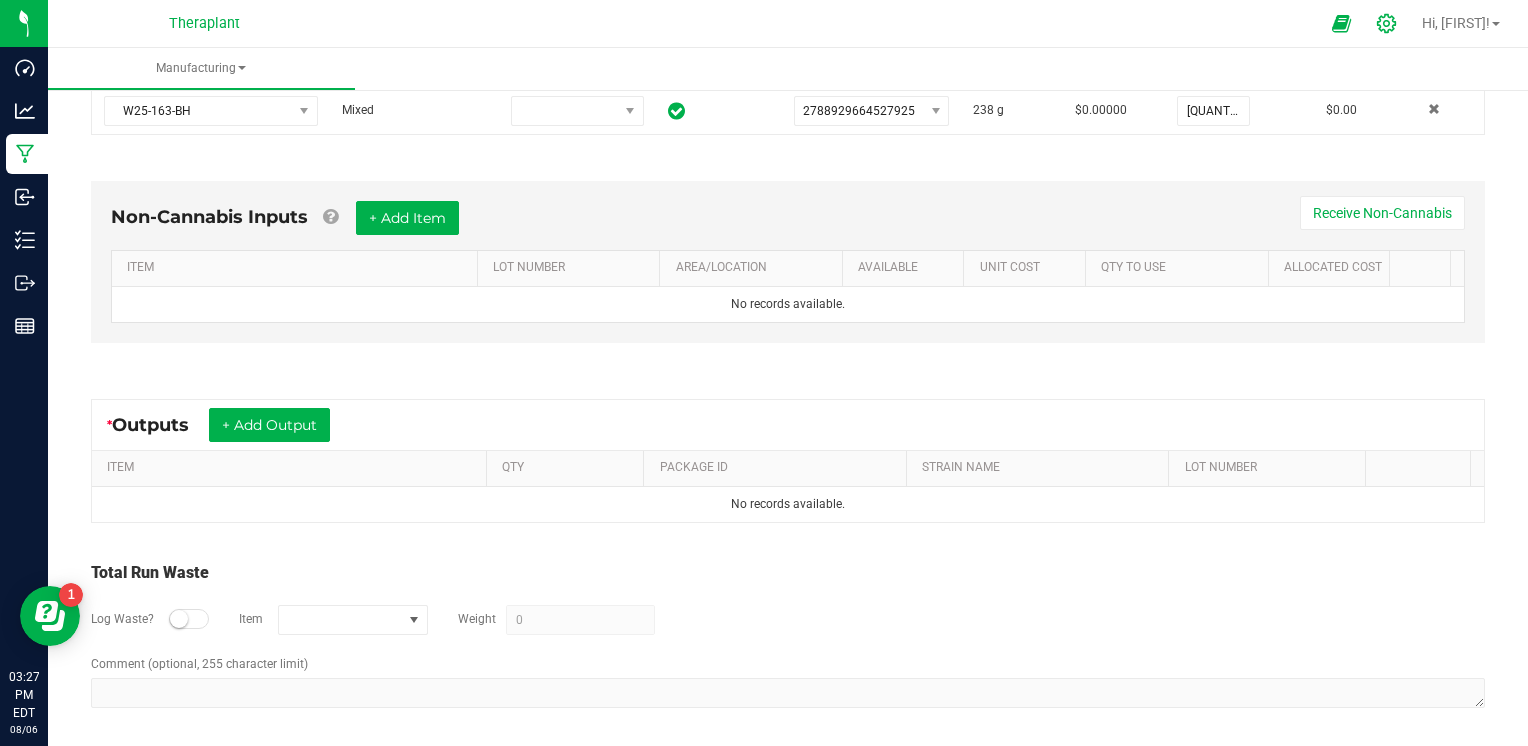 click 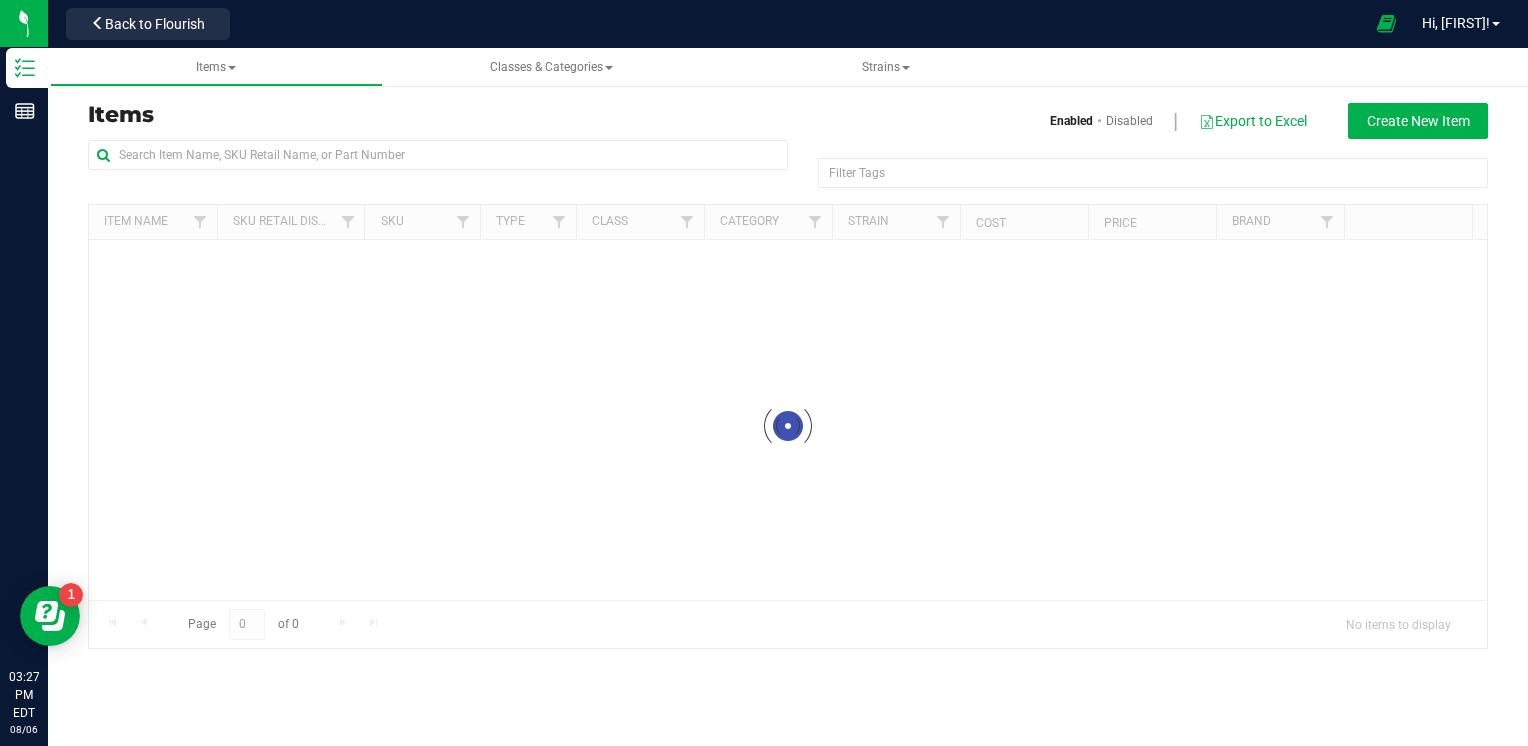 scroll, scrollTop: 0, scrollLeft: 0, axis: both 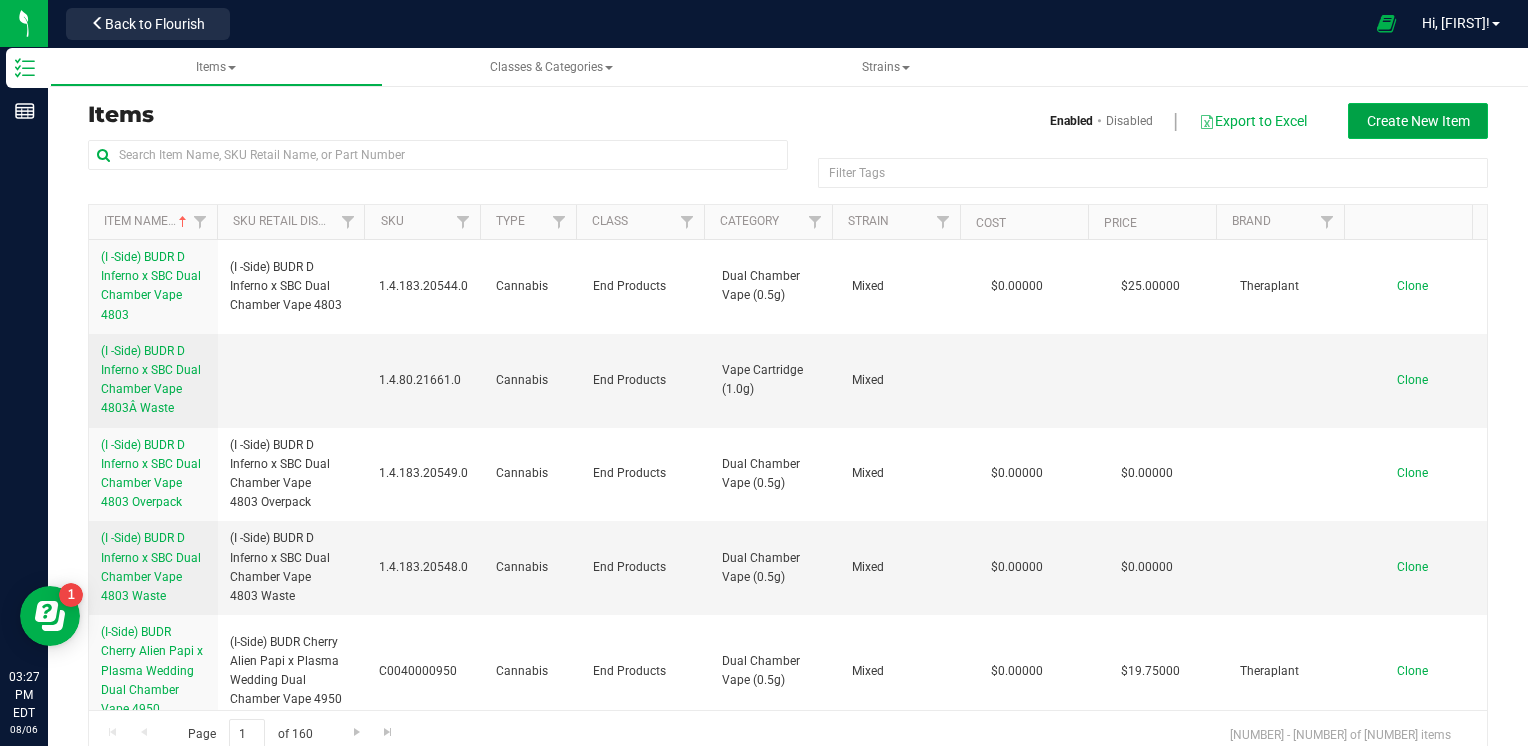 click on "Create New Item" at bounding box center [1418, 121] 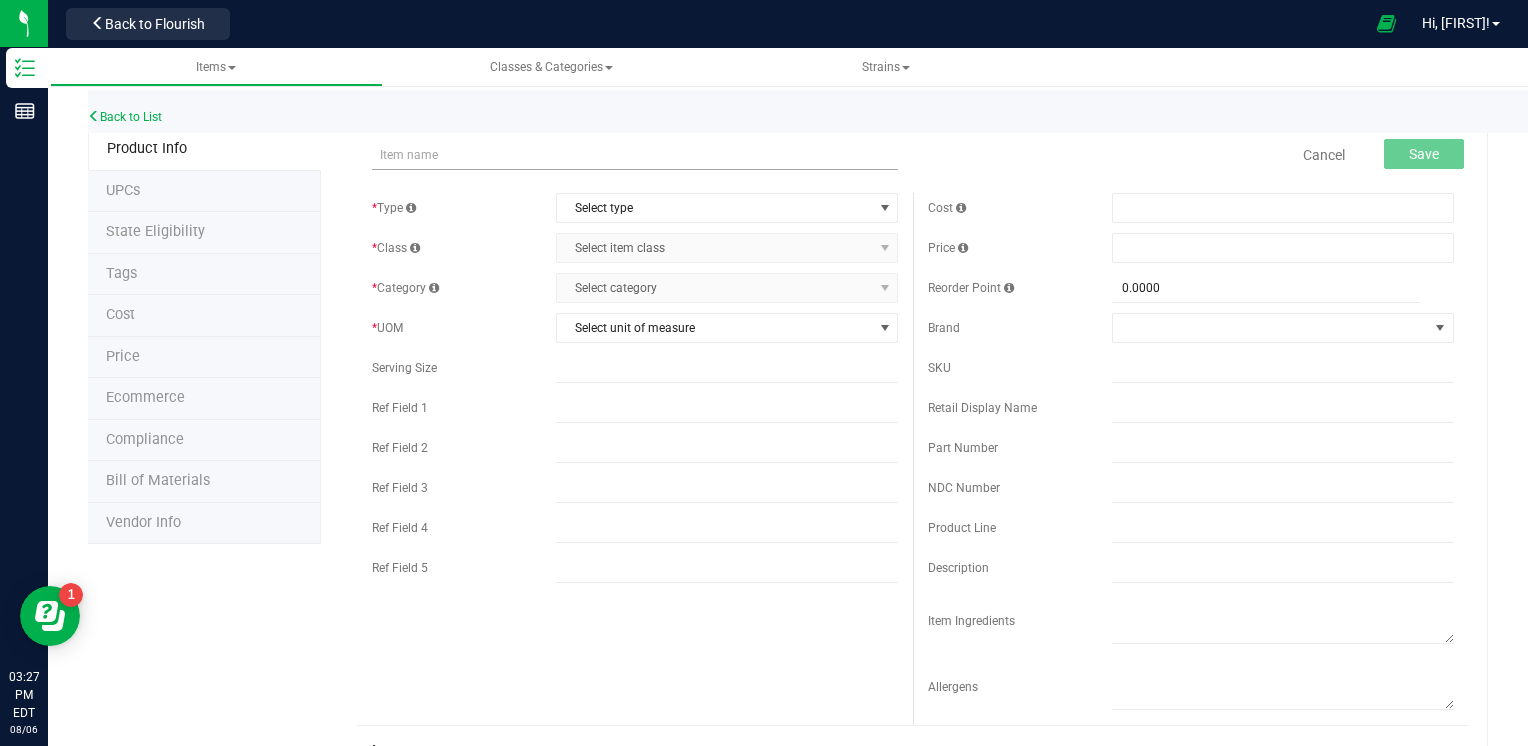 click at bounding box center (635, 155) 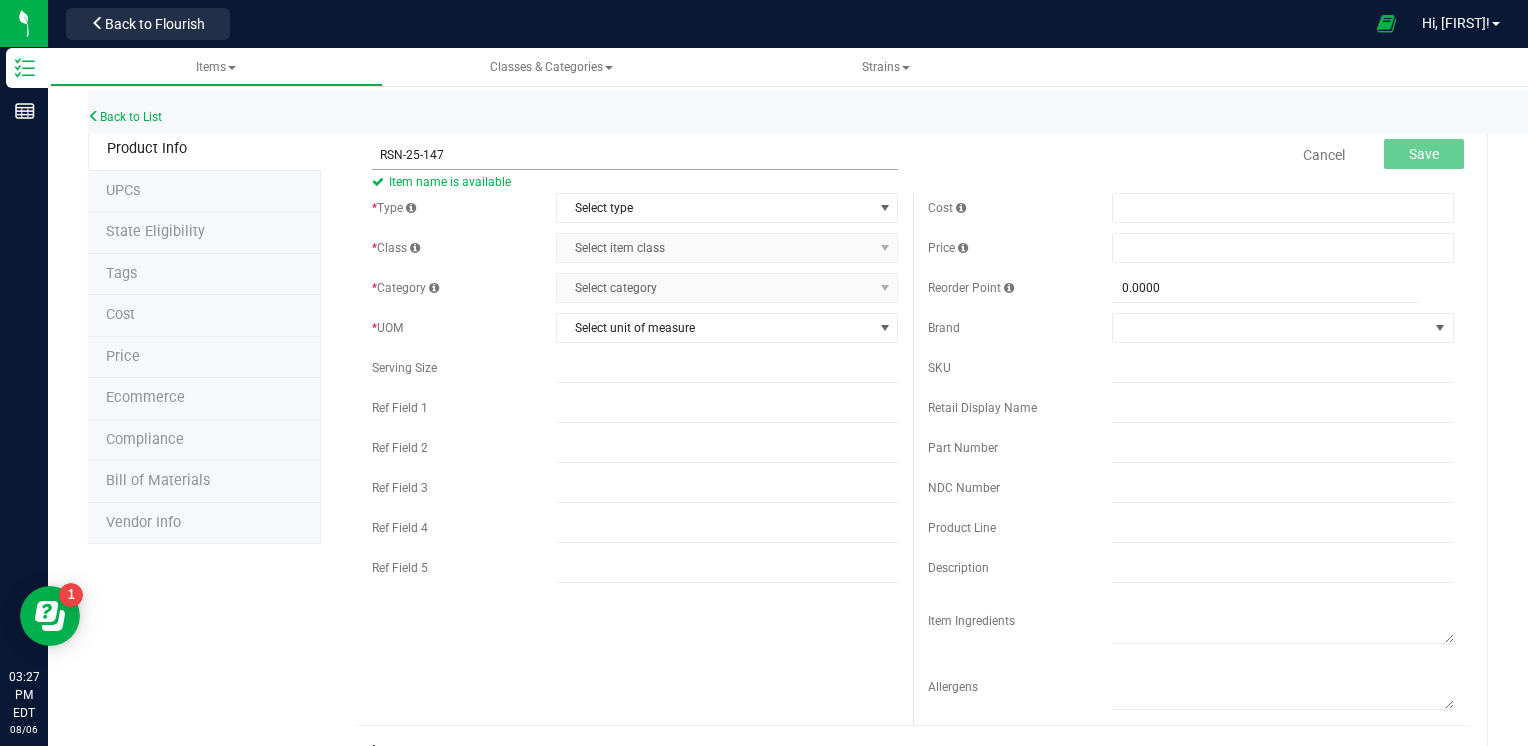 type on "RSN-25-147" 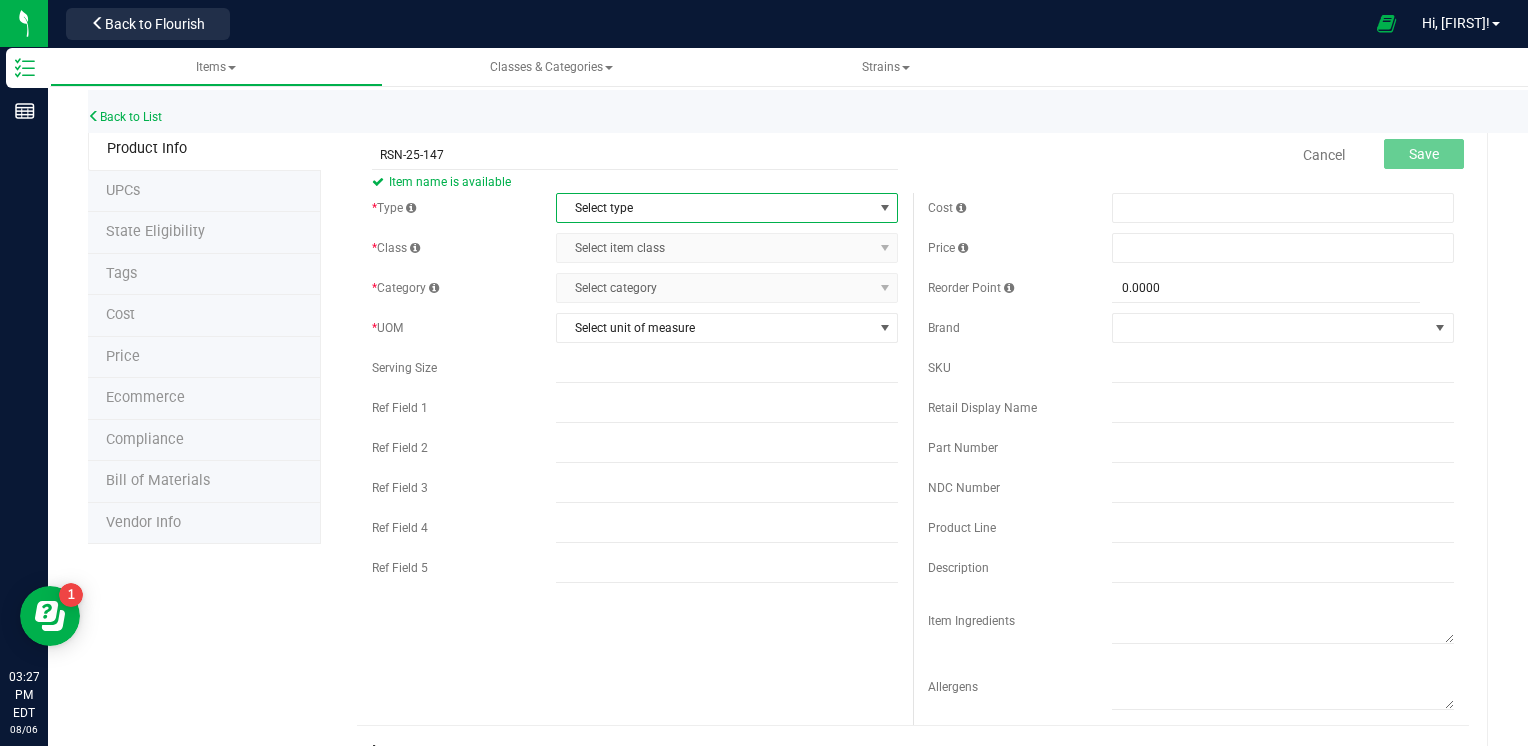 click on "Select type" at bounding box center [714, 208] 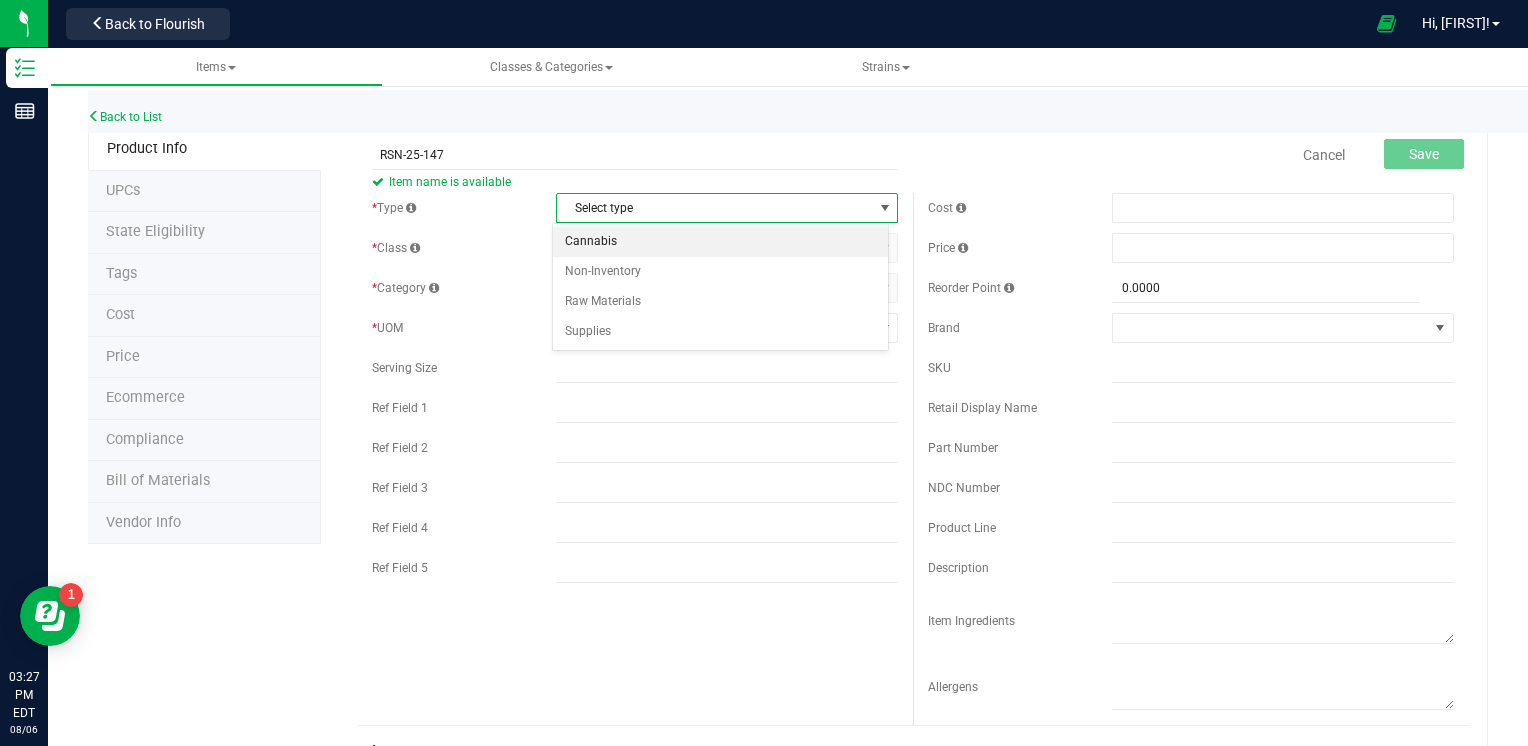 click on "Cannabis" at bounding box center (721, 242) 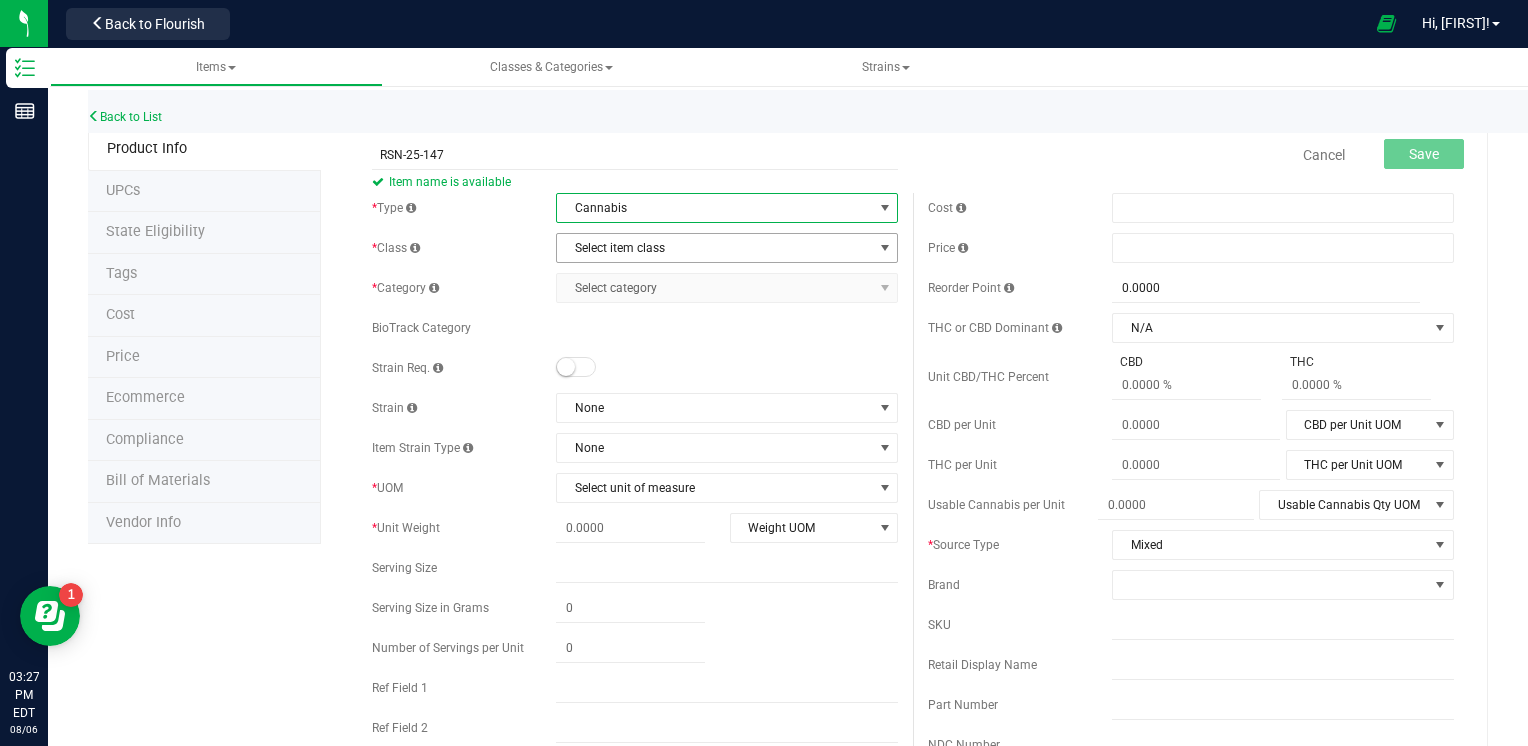 click on "Select item class" at bounding box center [714, 248] 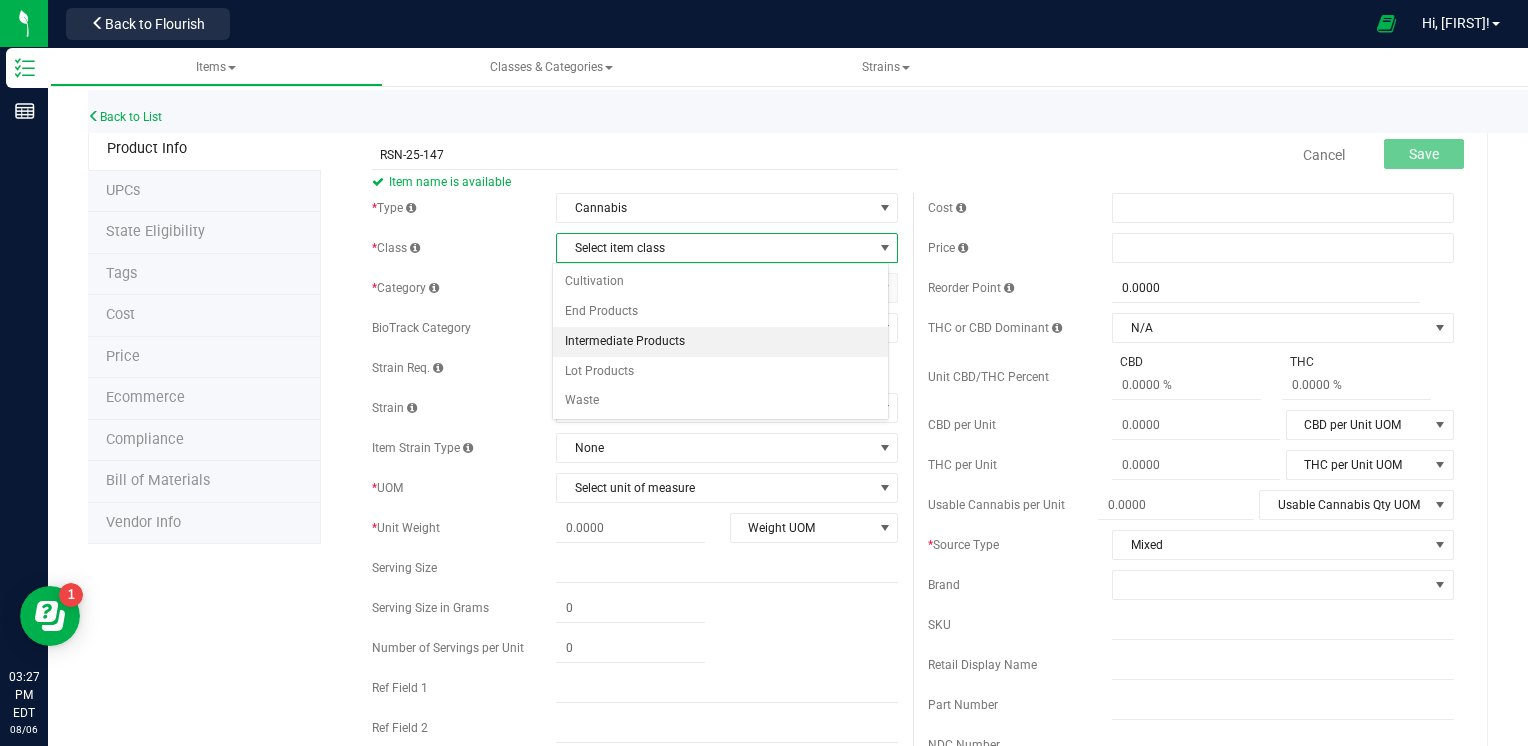 click on "Intermediate Products" at bounding box center [721, 342] 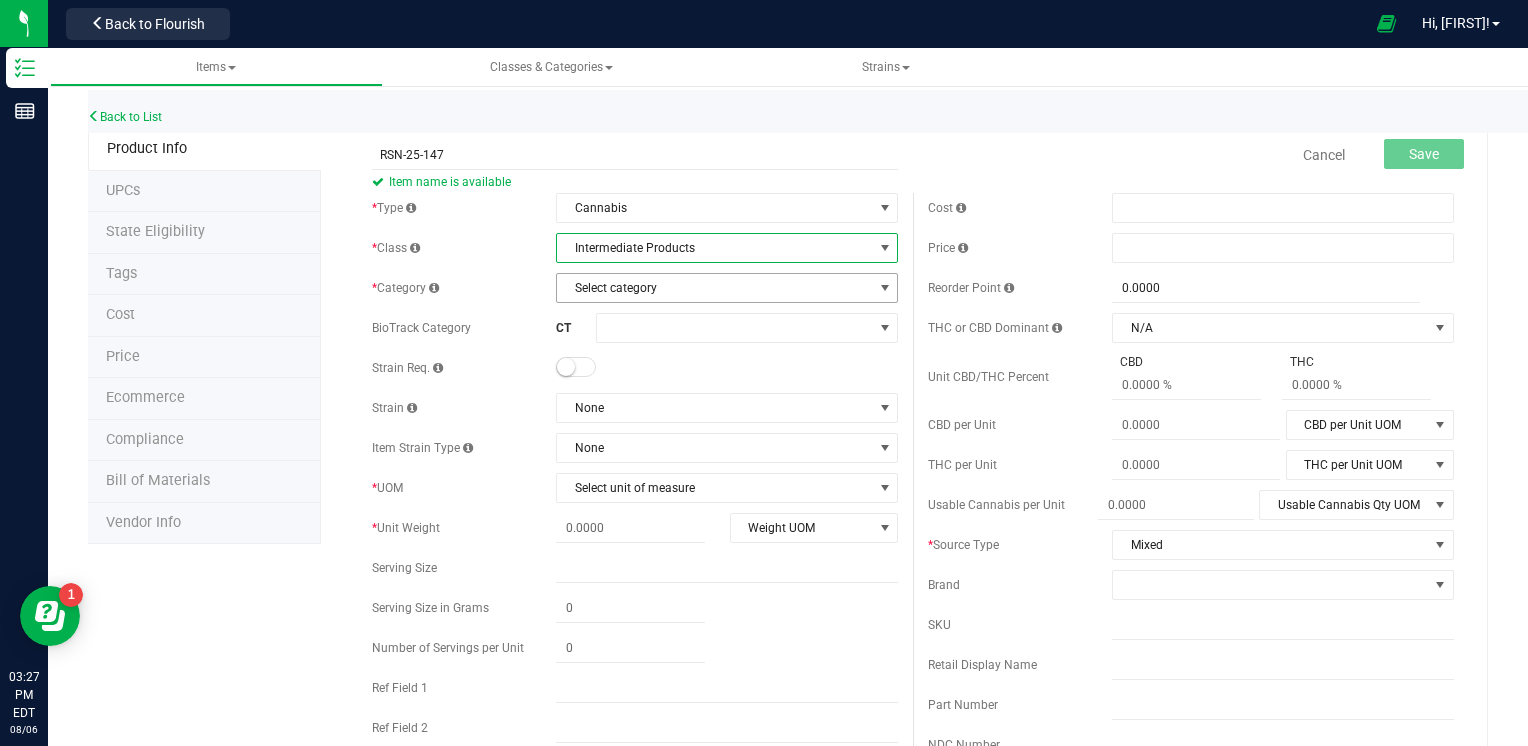 click on "Select category" at bounding box center (714, 288) 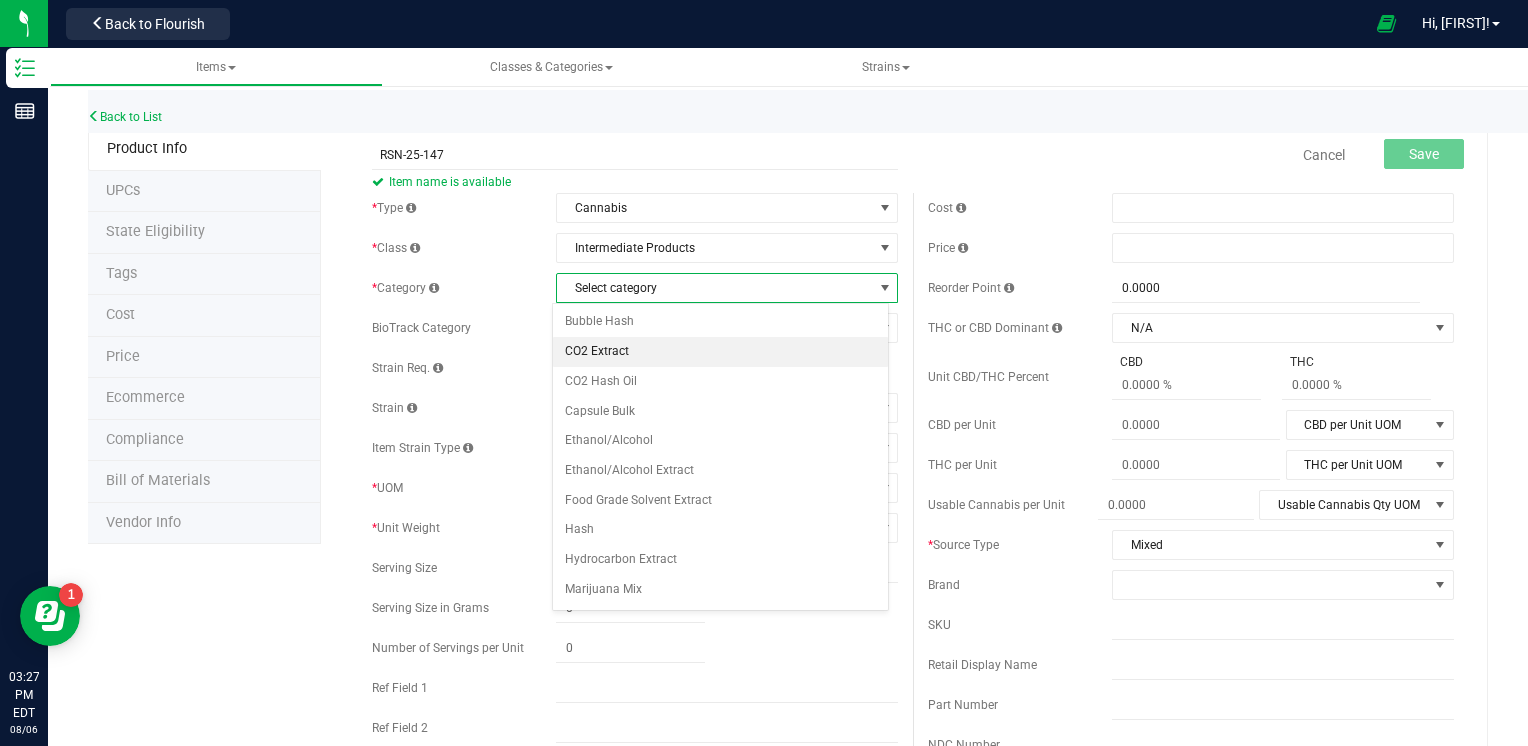 click on "CO2 Extract" at bounding box center (721, 352) 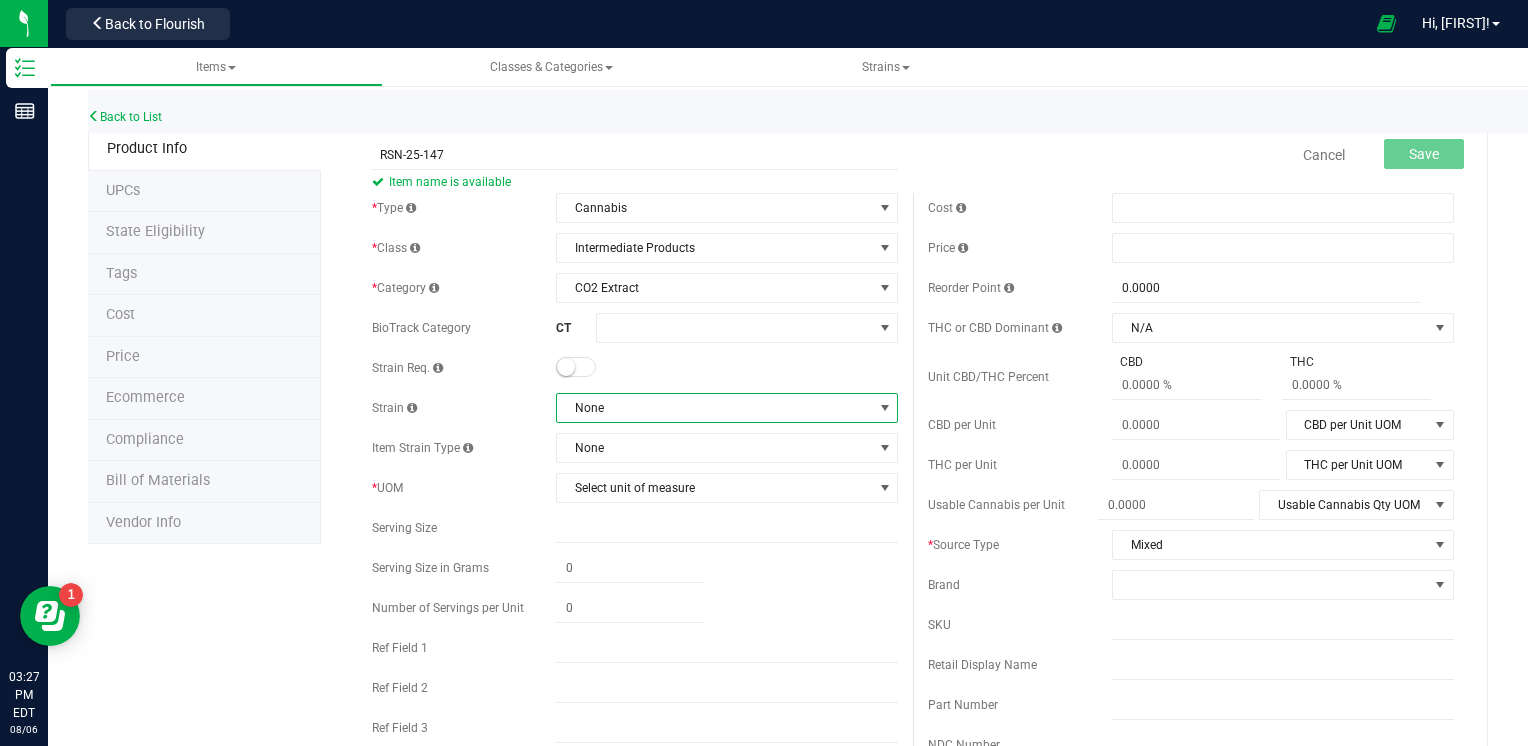 click on "None" at bounding box center [714, 408] 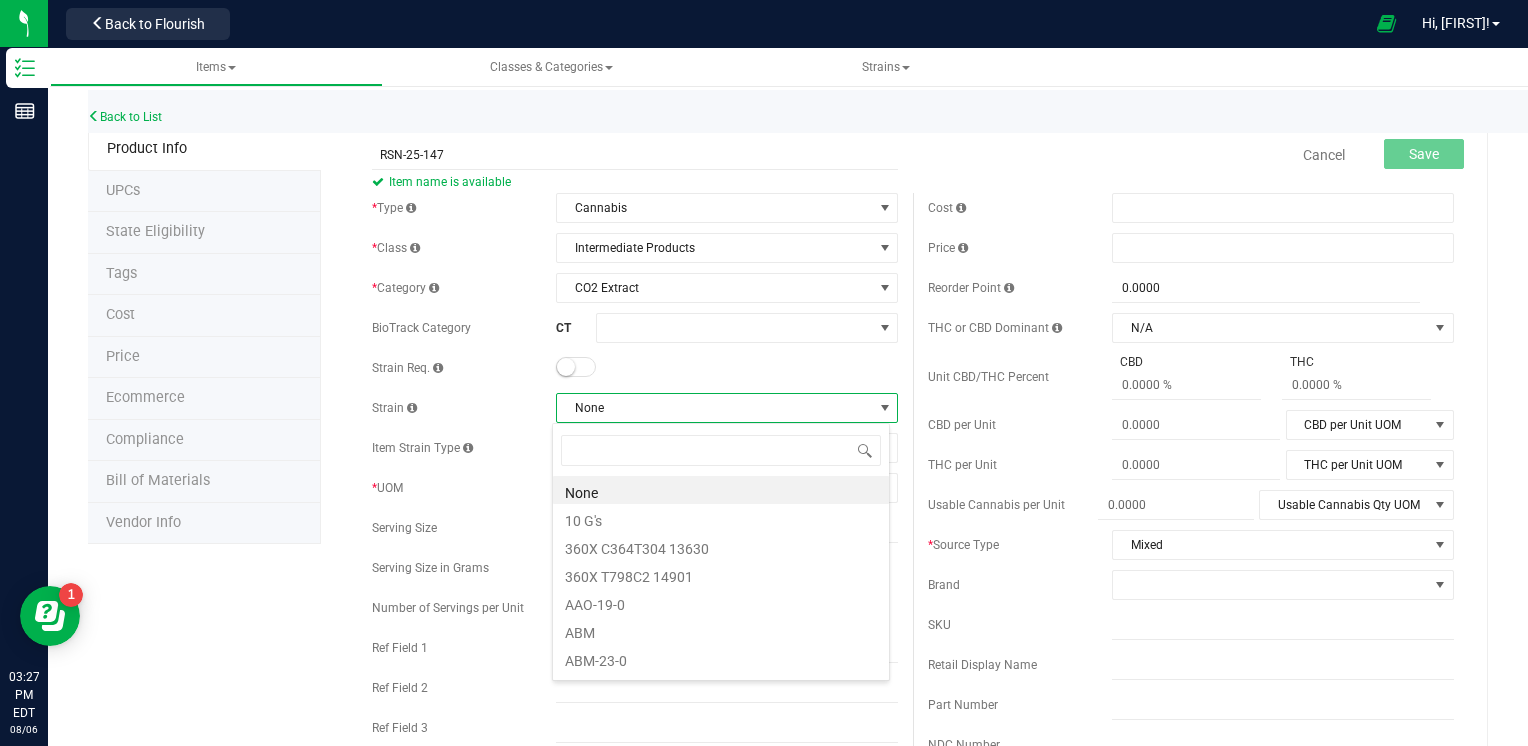 scroll, scrollTop: 99970, scrollLeft: 99662, axis: both 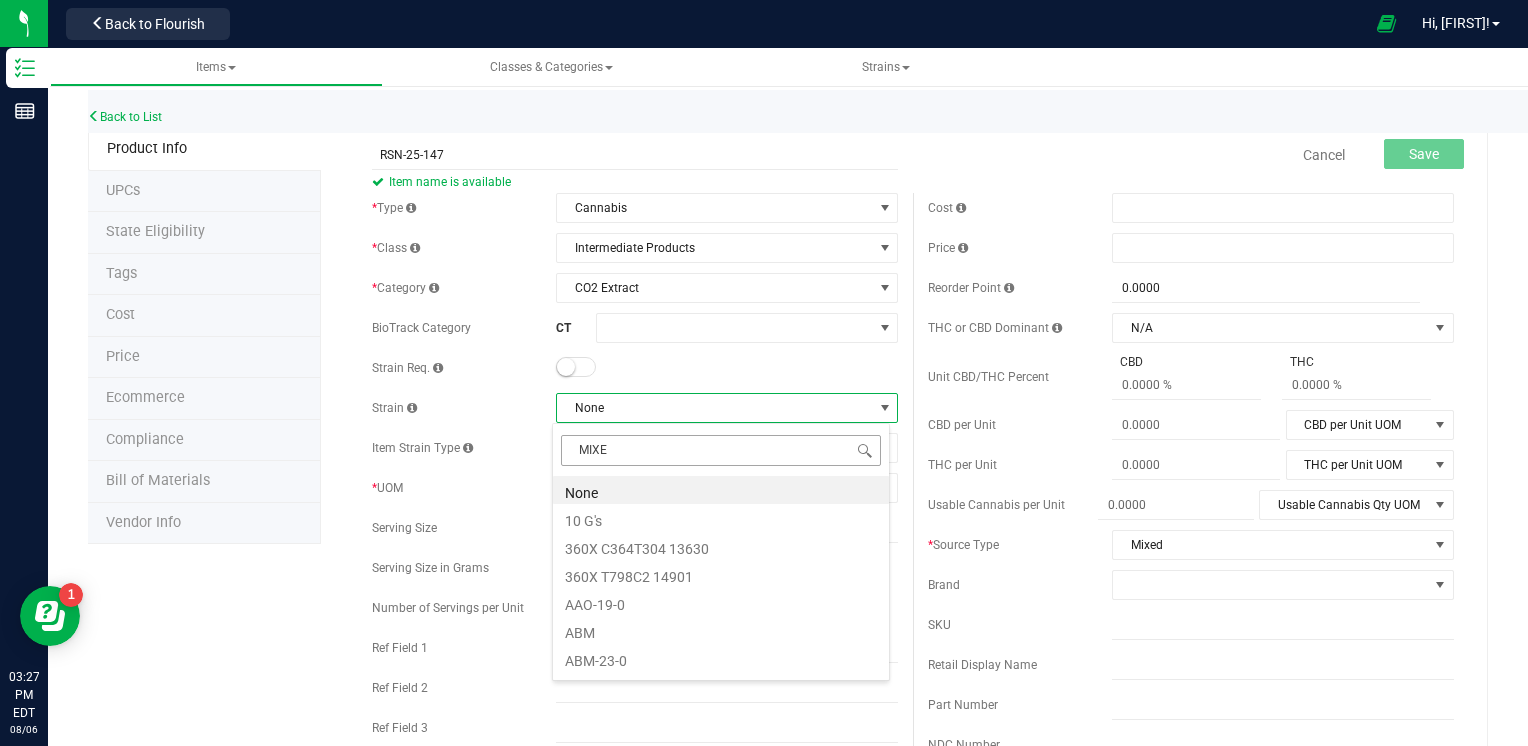type on "MIXED" 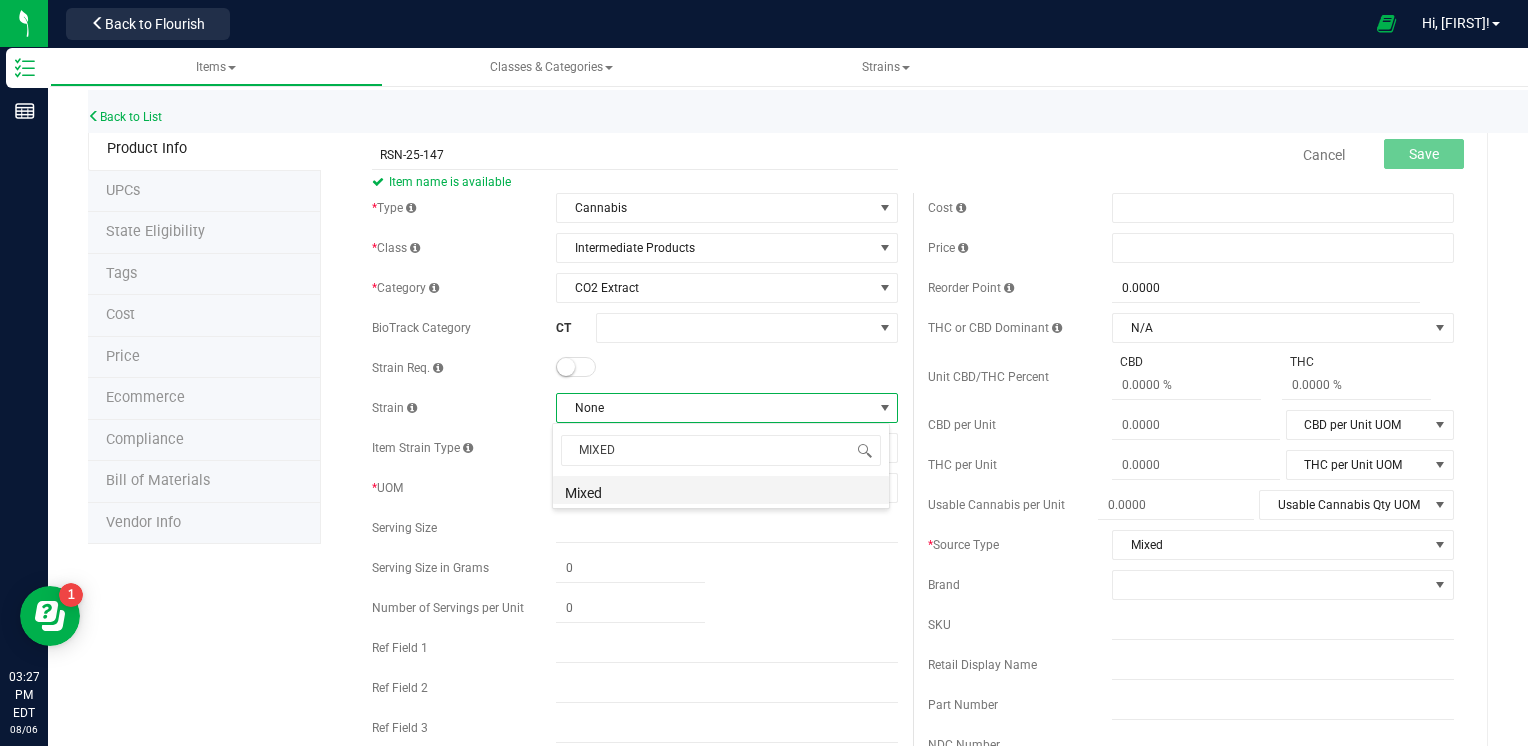 click on "Mixed" at bounding box center [721, 490] 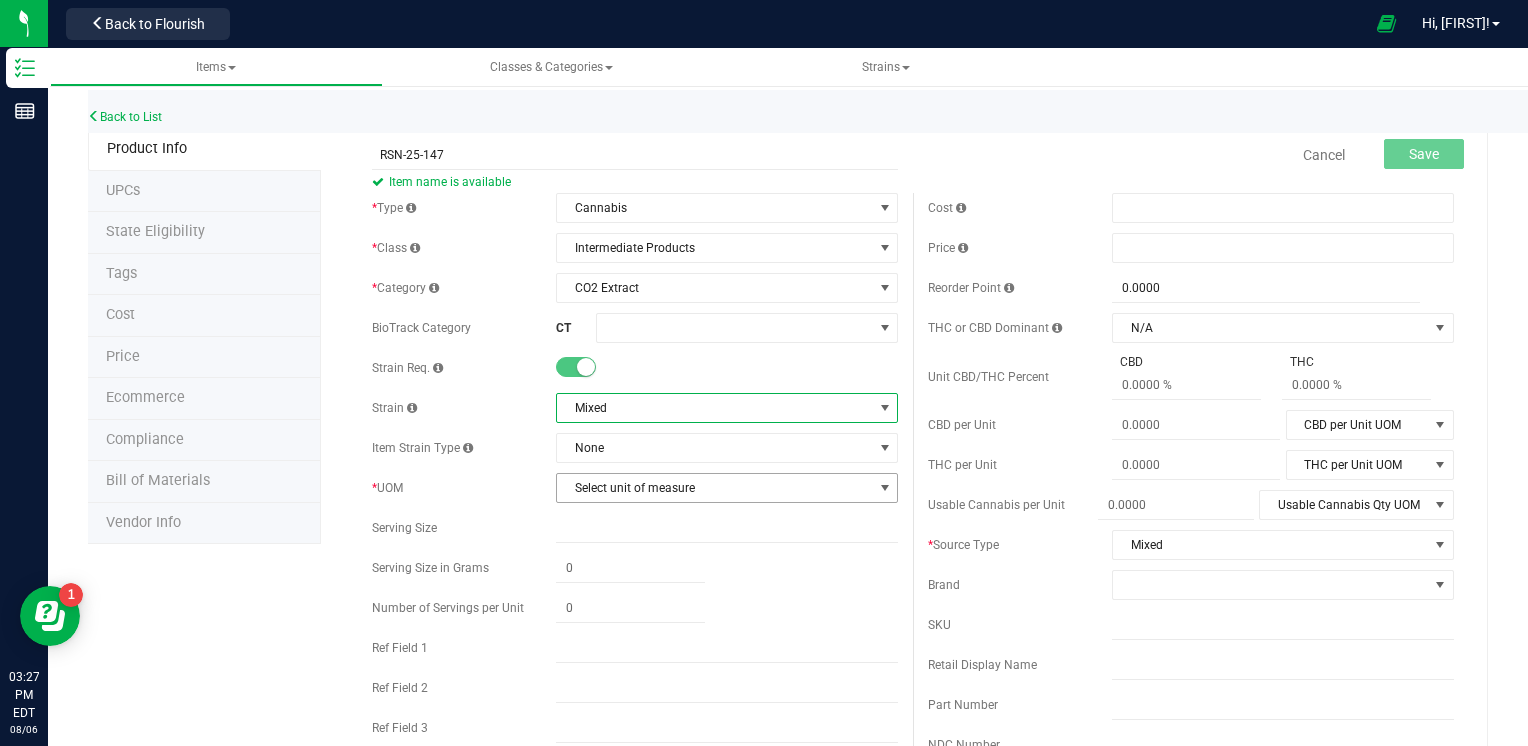 drag, startPoint x: 676, startPoint y: 486, endPoint x: 742, endPoint y: 480, distance: 66.27216 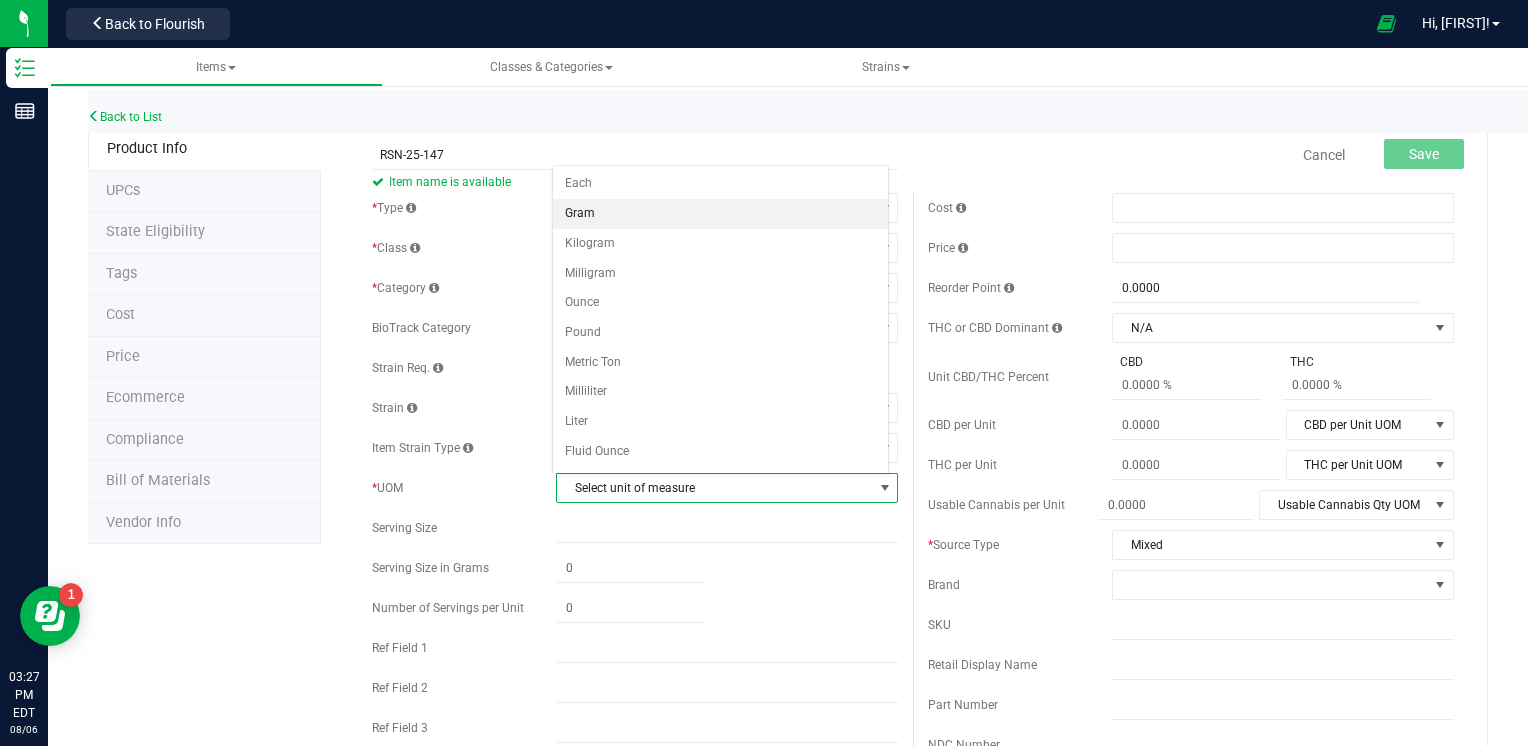 click on "Gram" at bounding box center (721, 214) 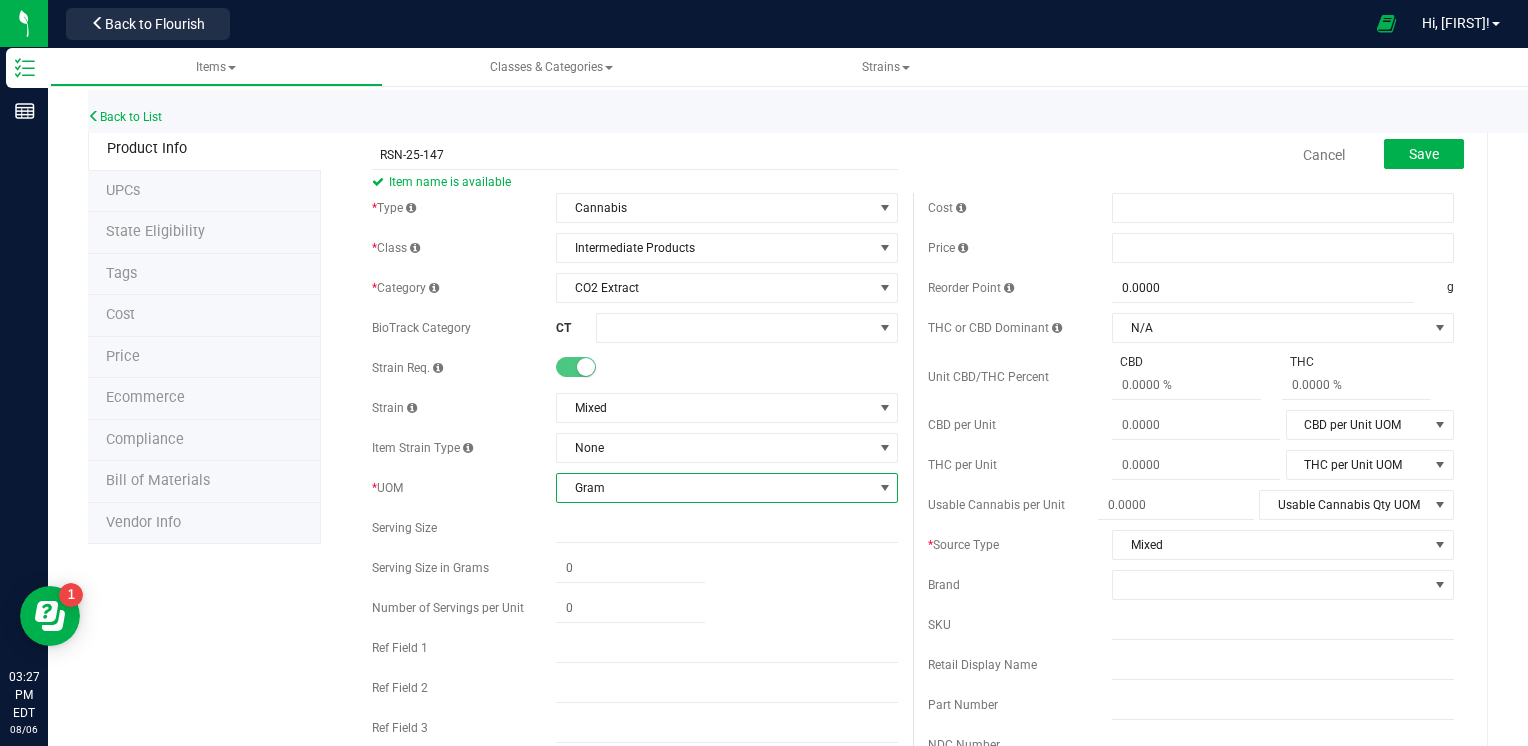 click on "[PRODUCT_CODE]
Item name is available
Cancel
Save" at bounding box center (913, 155) 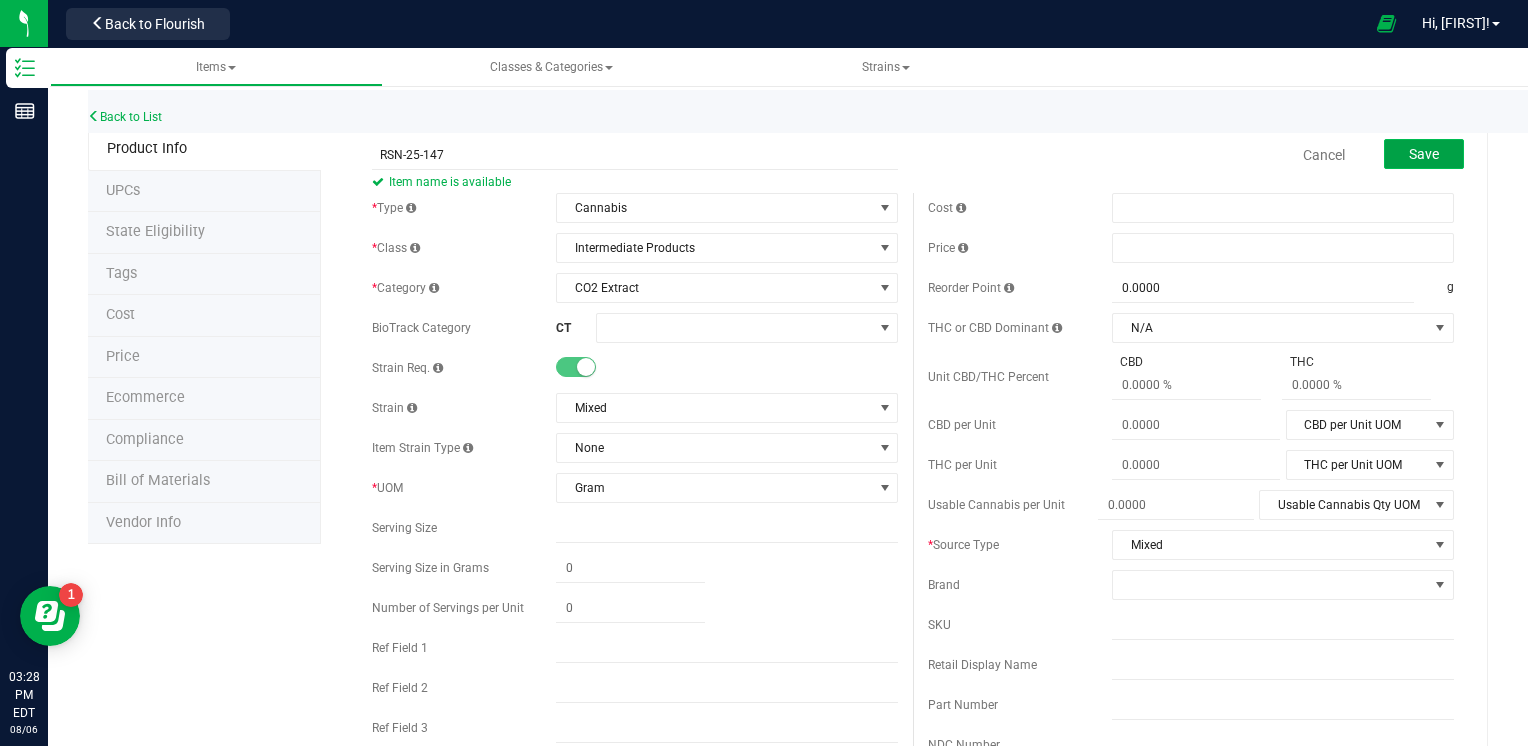 click on "Save" at bounding box center [1424, 154] 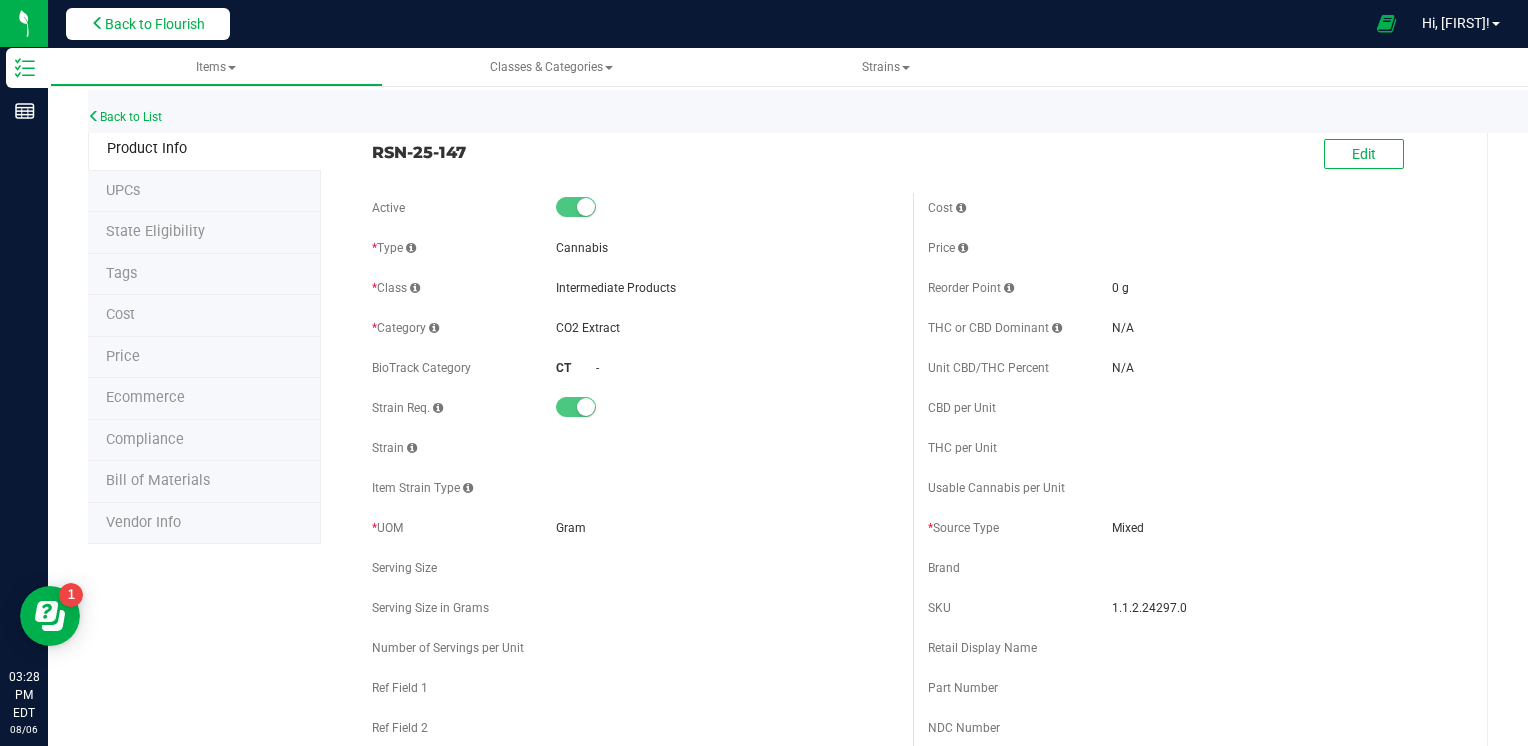 click on "Back to Flourish" at bounding box center (148, 24) 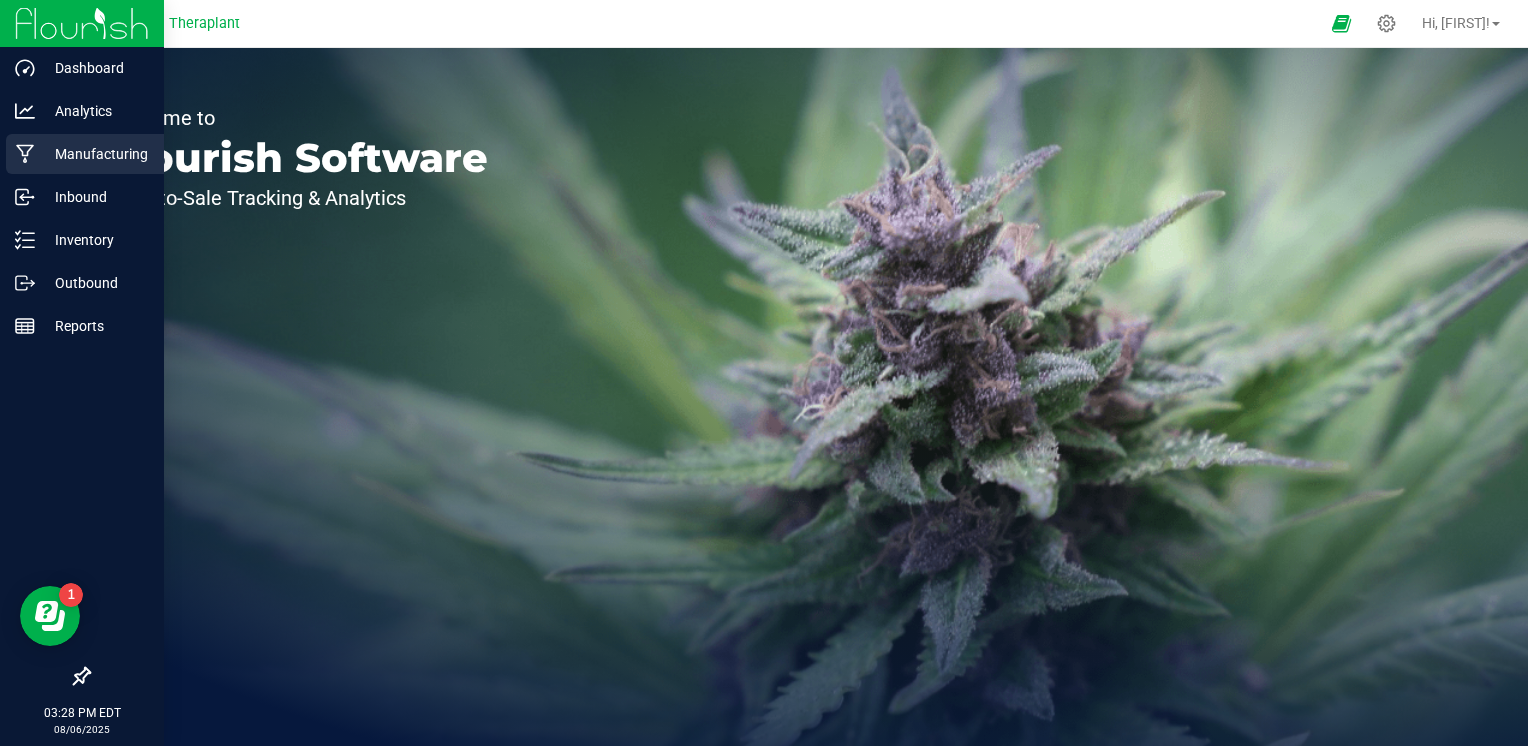 click on "Manufacturing" at bounding box center (95, 154) 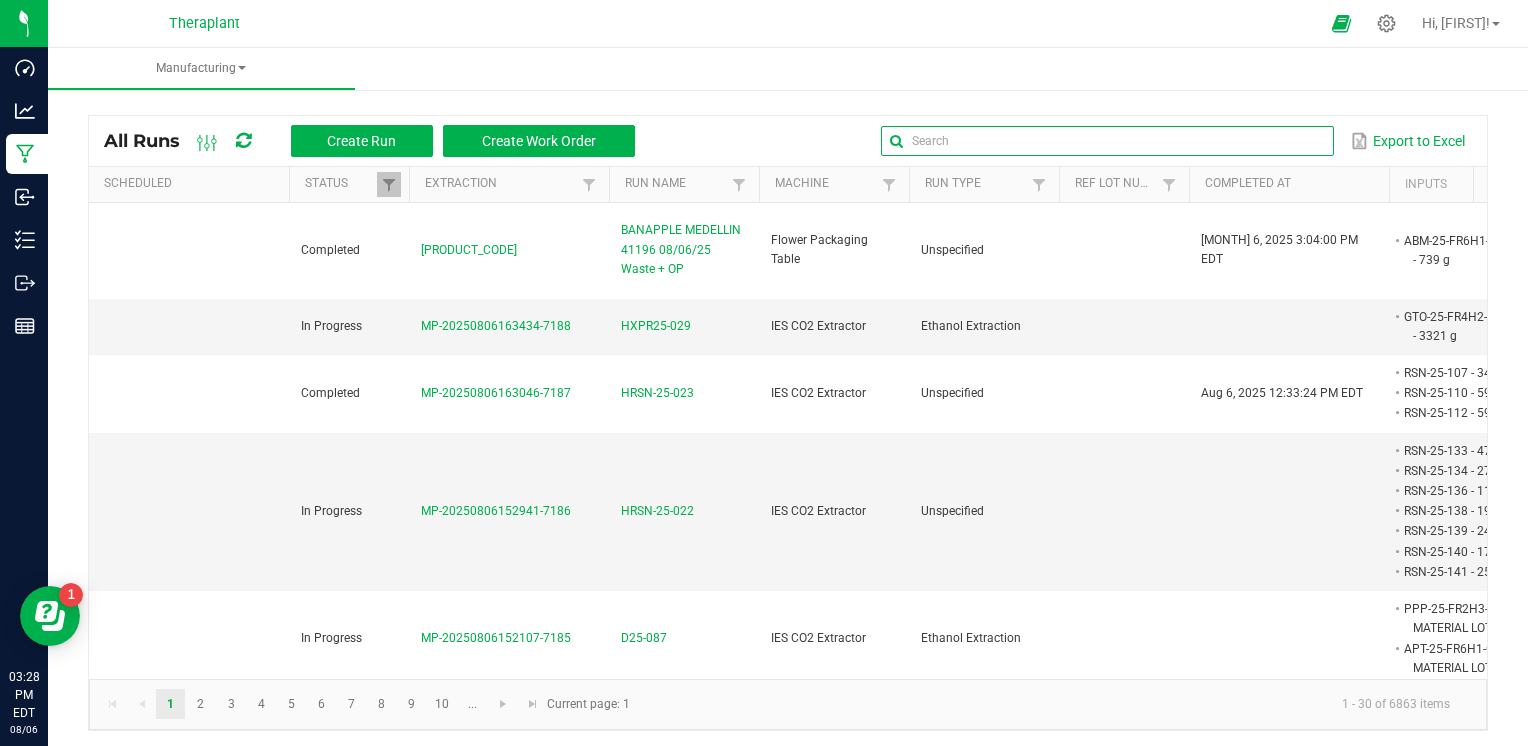 click at bounding box center (1107, 141) 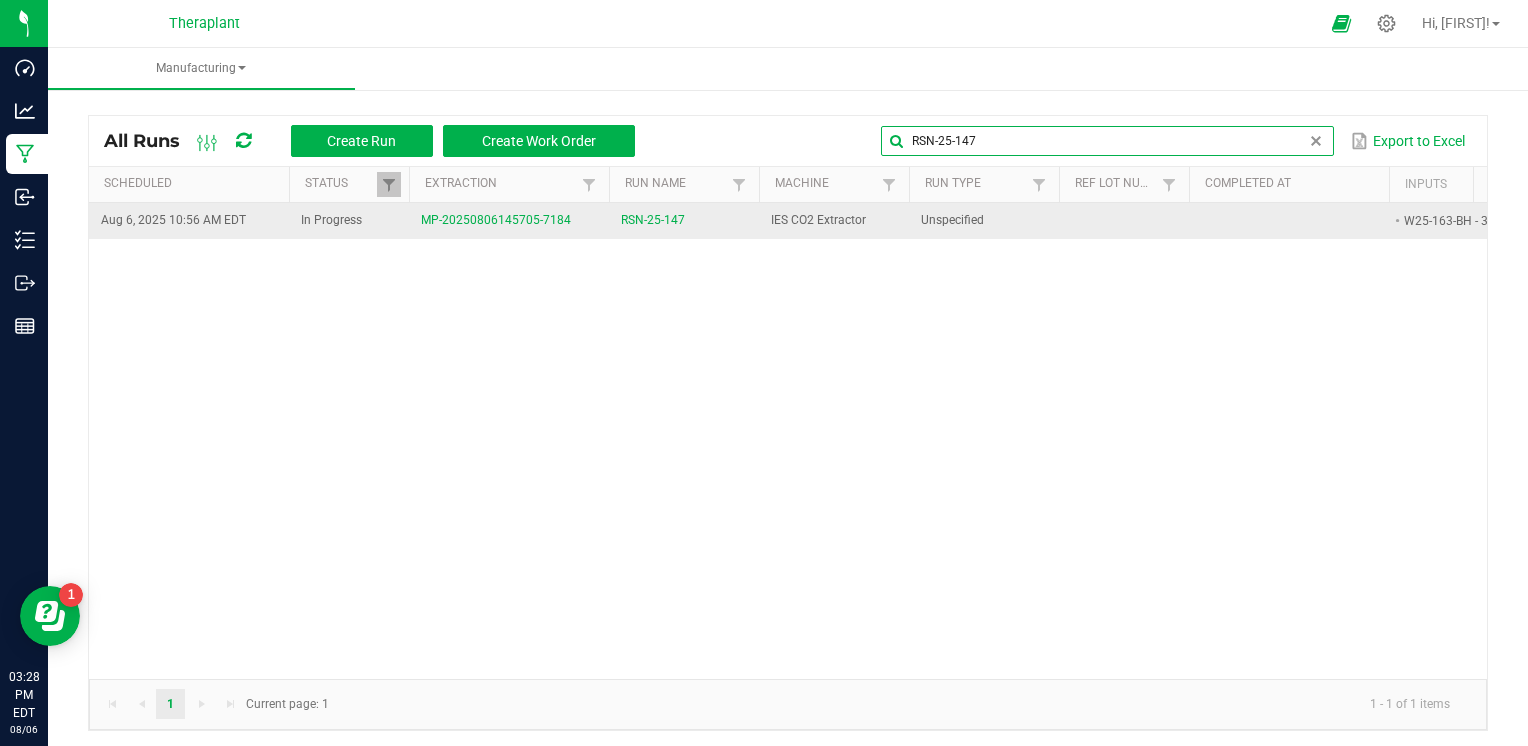 type on "RSN-25-147" 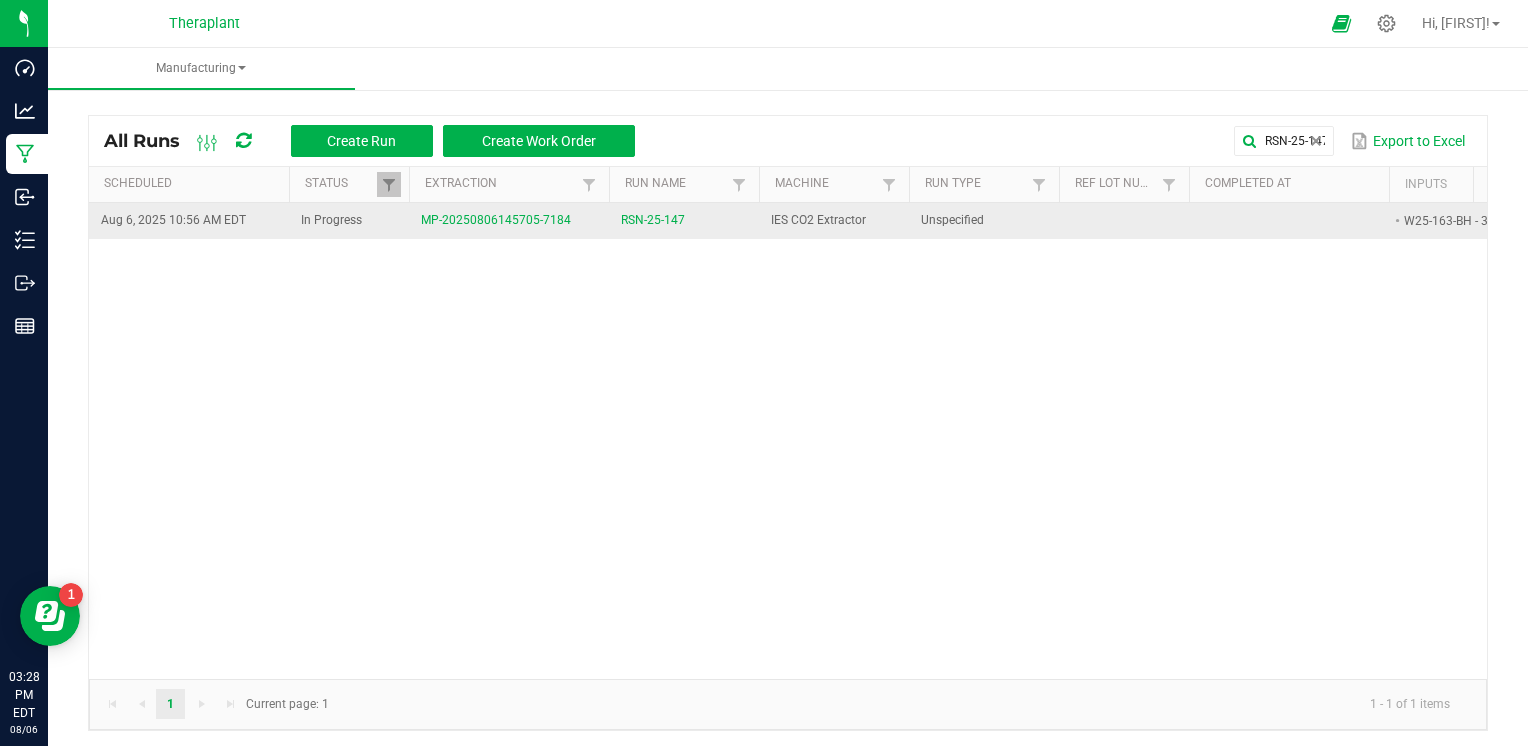 click on "RSN-25-147" at bounding box center [684, 221] 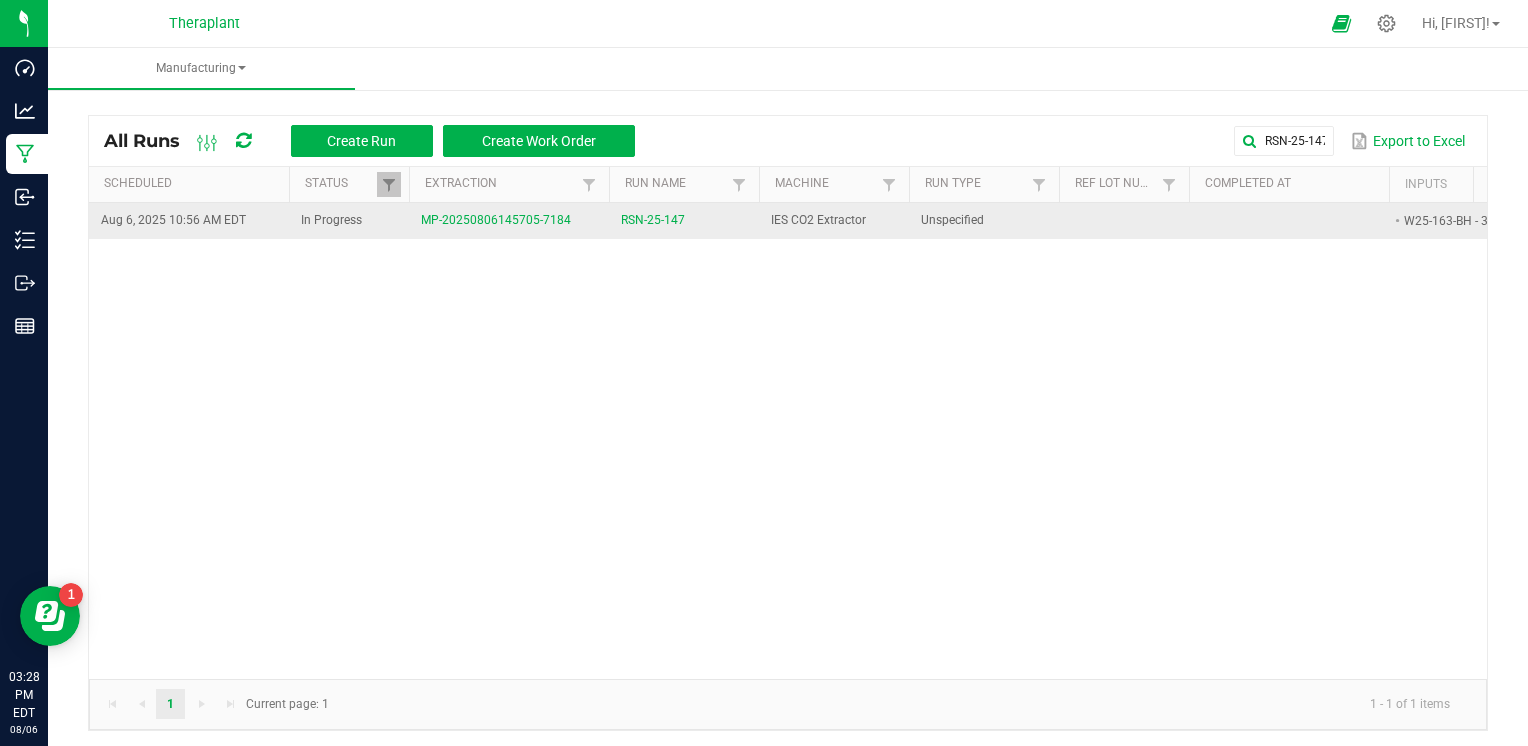 click on "RSN-25-147" at bounding box center (653, 220) 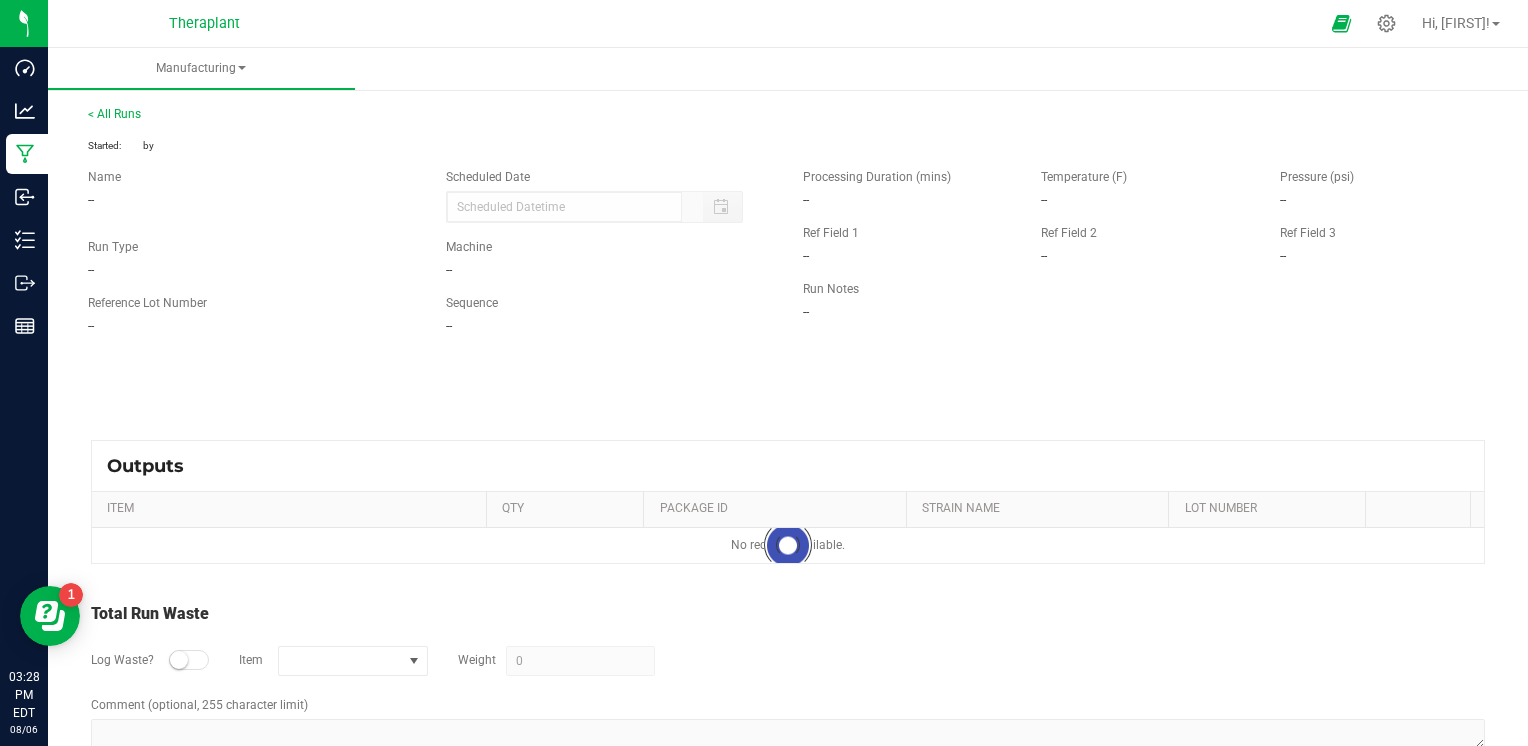 type on "08/06/2025 10:56 AM" 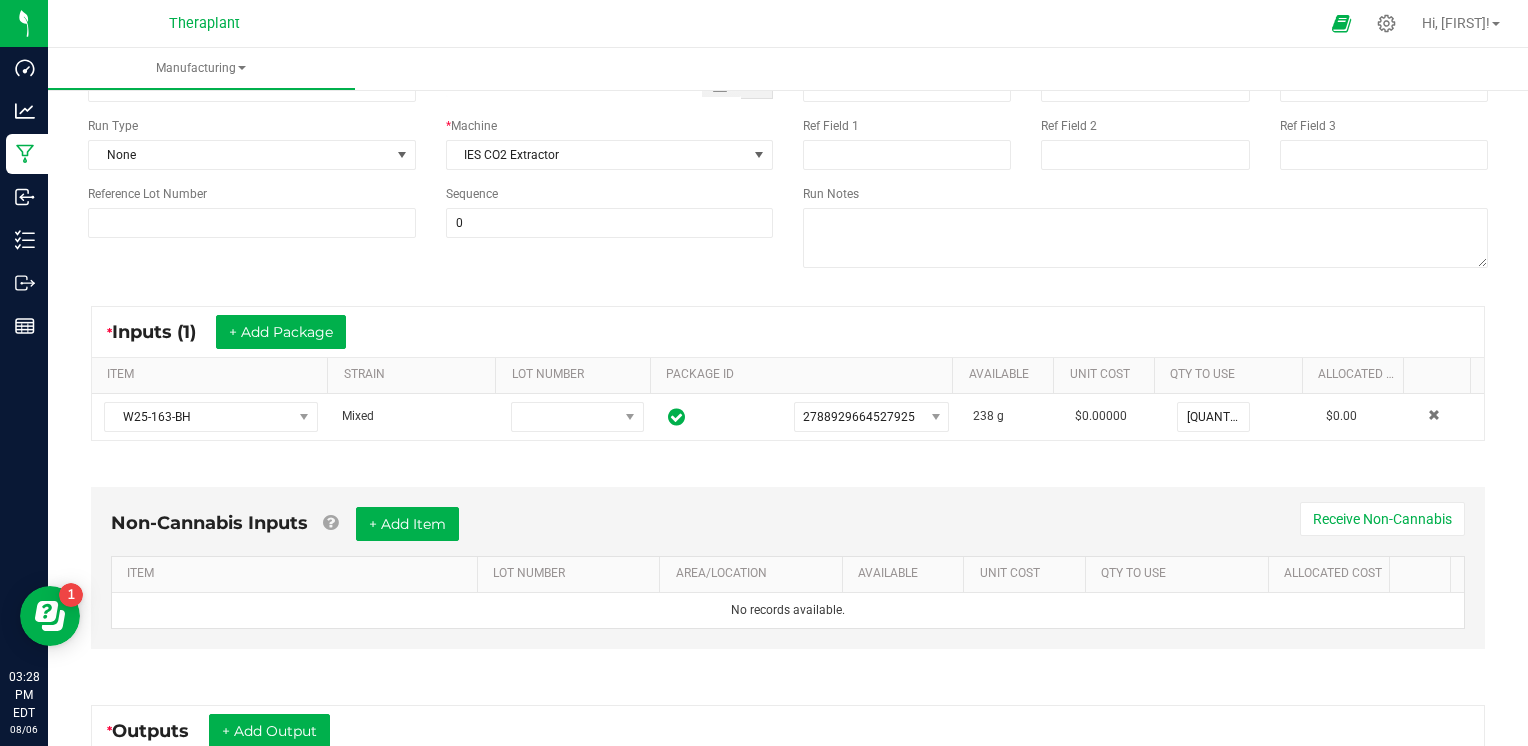 scroll, scrollTop: 400, scrollLeft: 0, axis: vertical 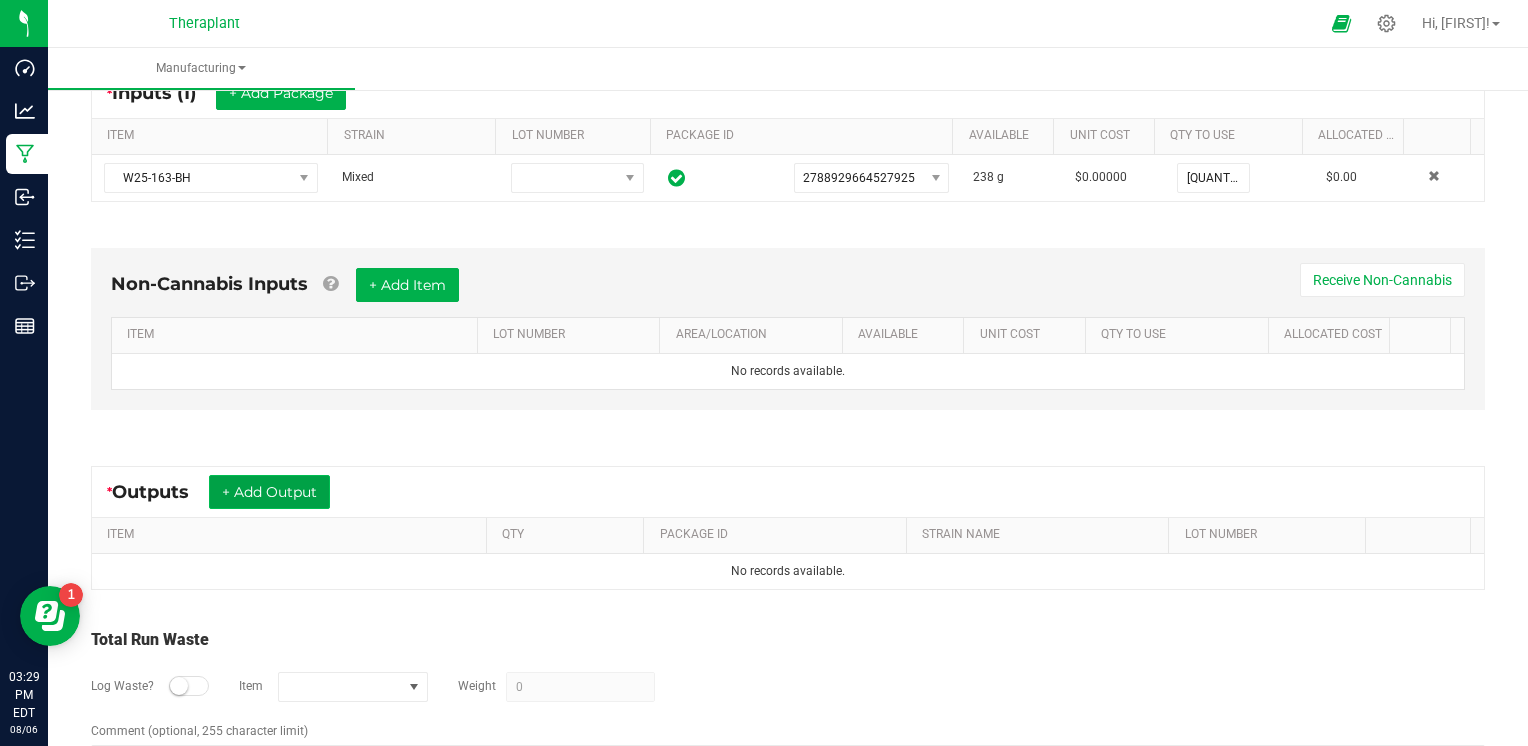 click on "+ Add Output" at bounding box center (269, 492) 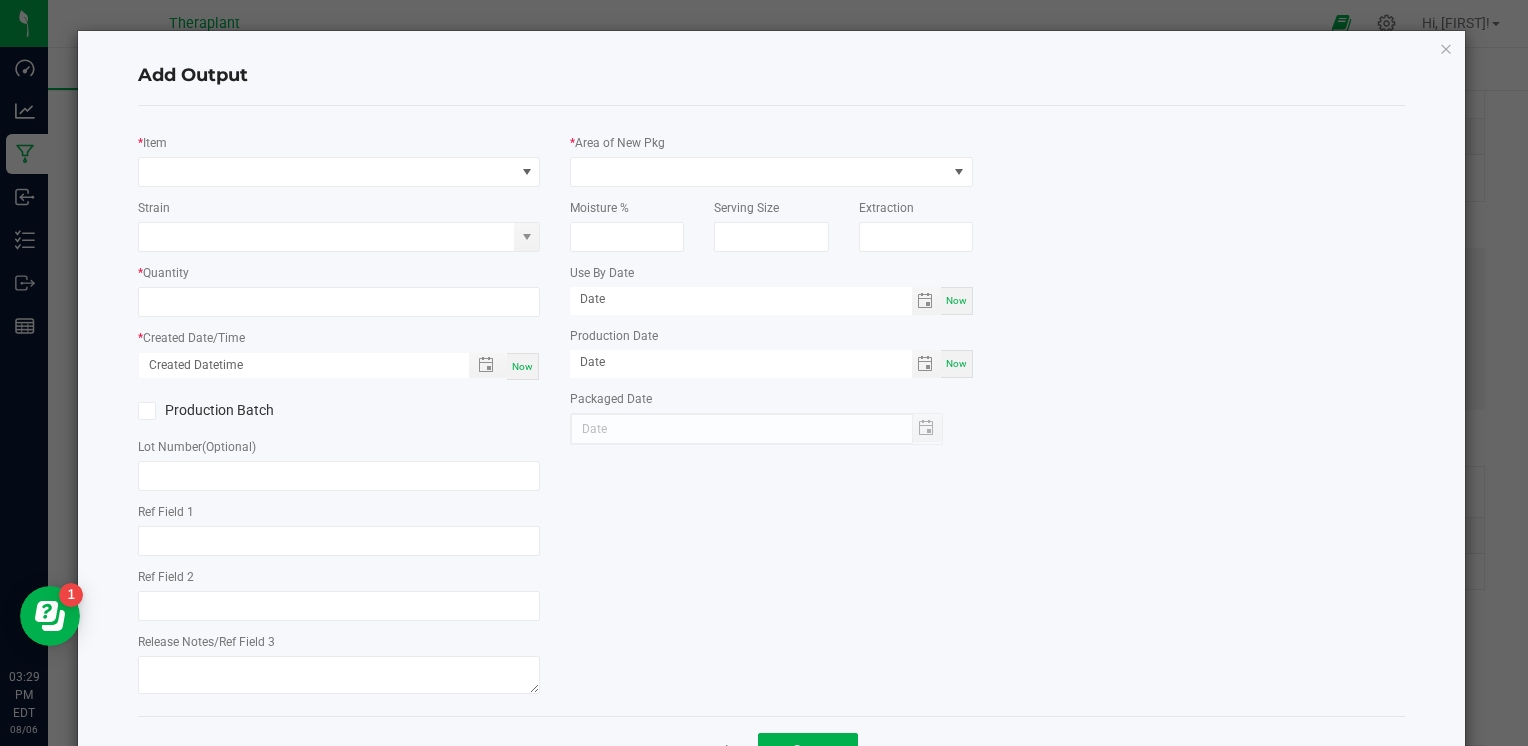 type on "AH" 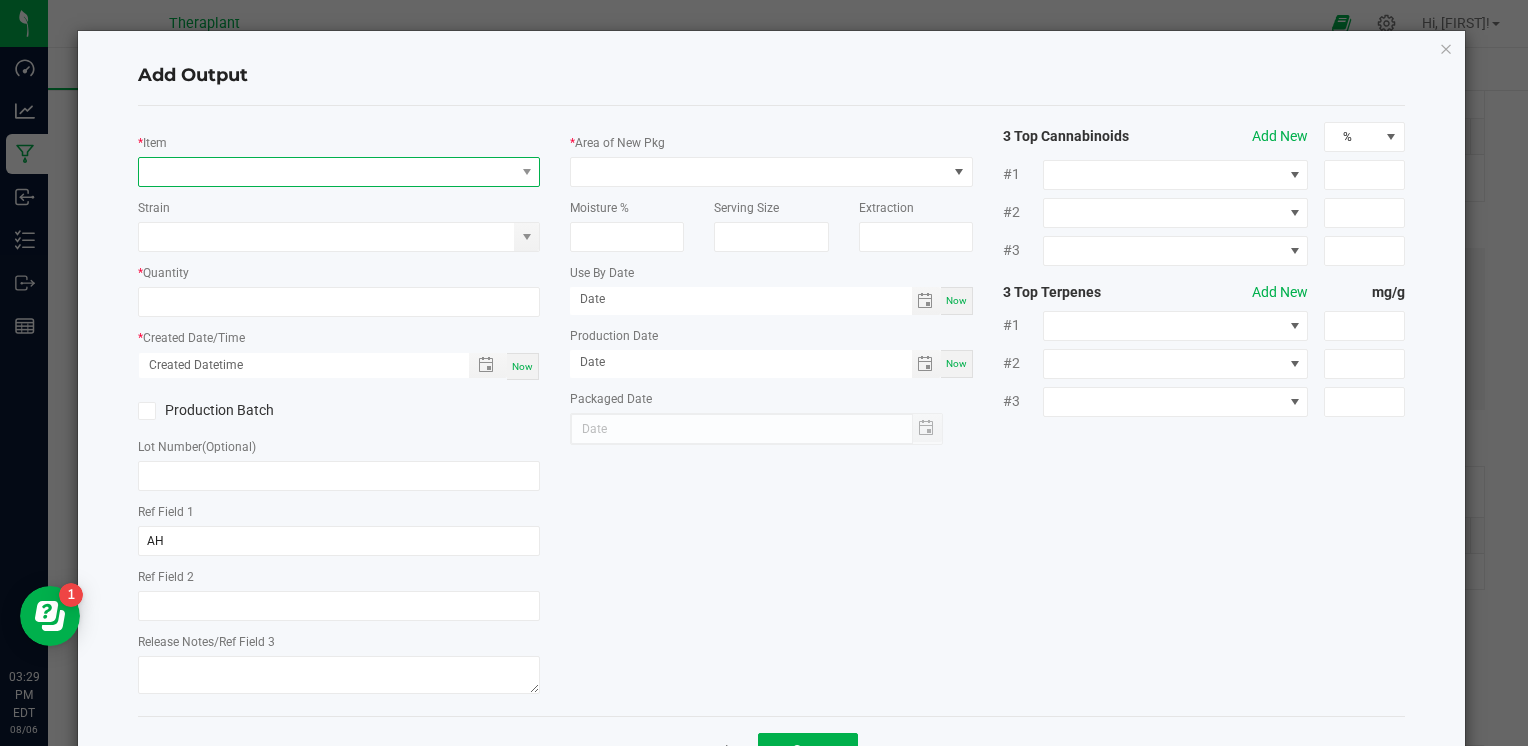 click at bounding box center [326, 172] 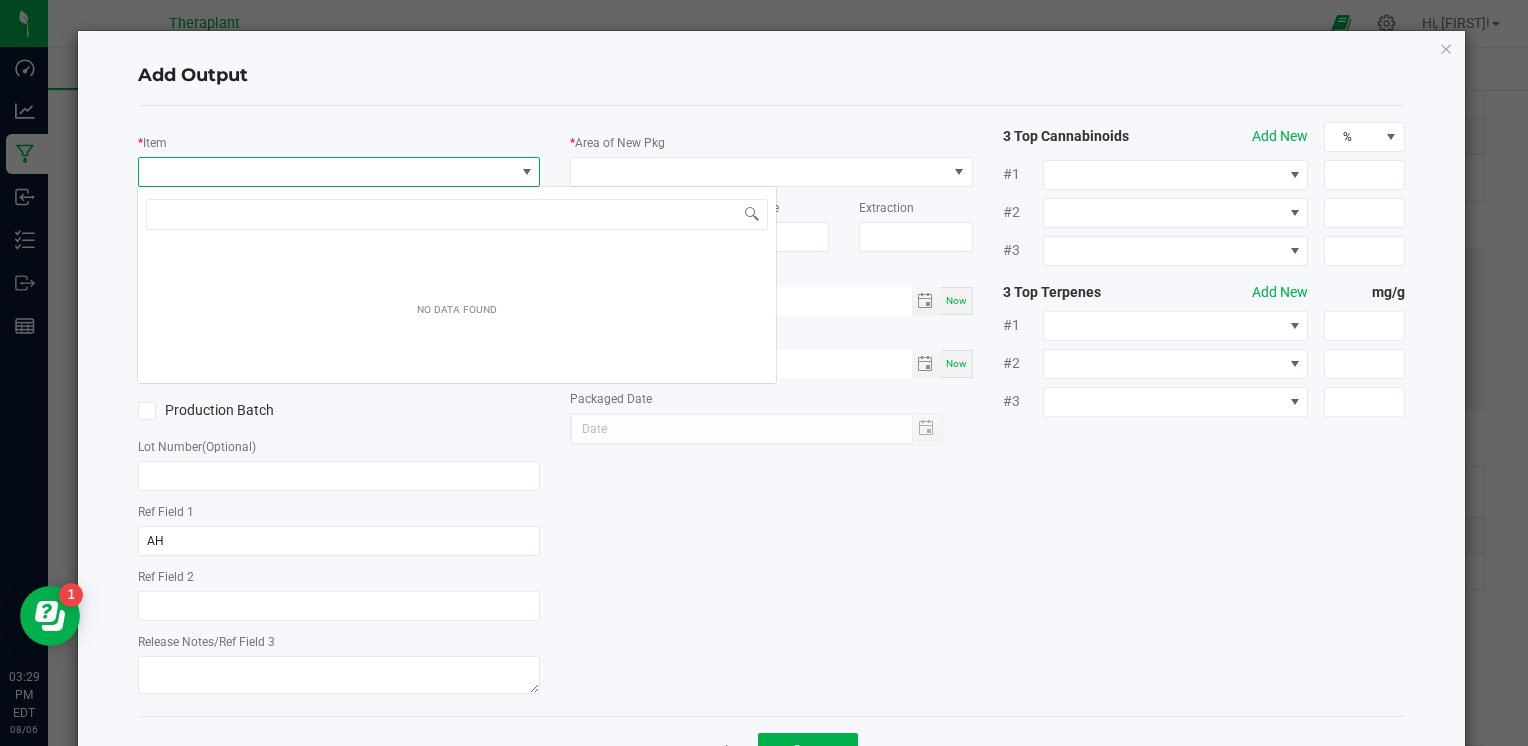 scroll, scrollTop: 99970, scrollLeft: 99602, axis: both 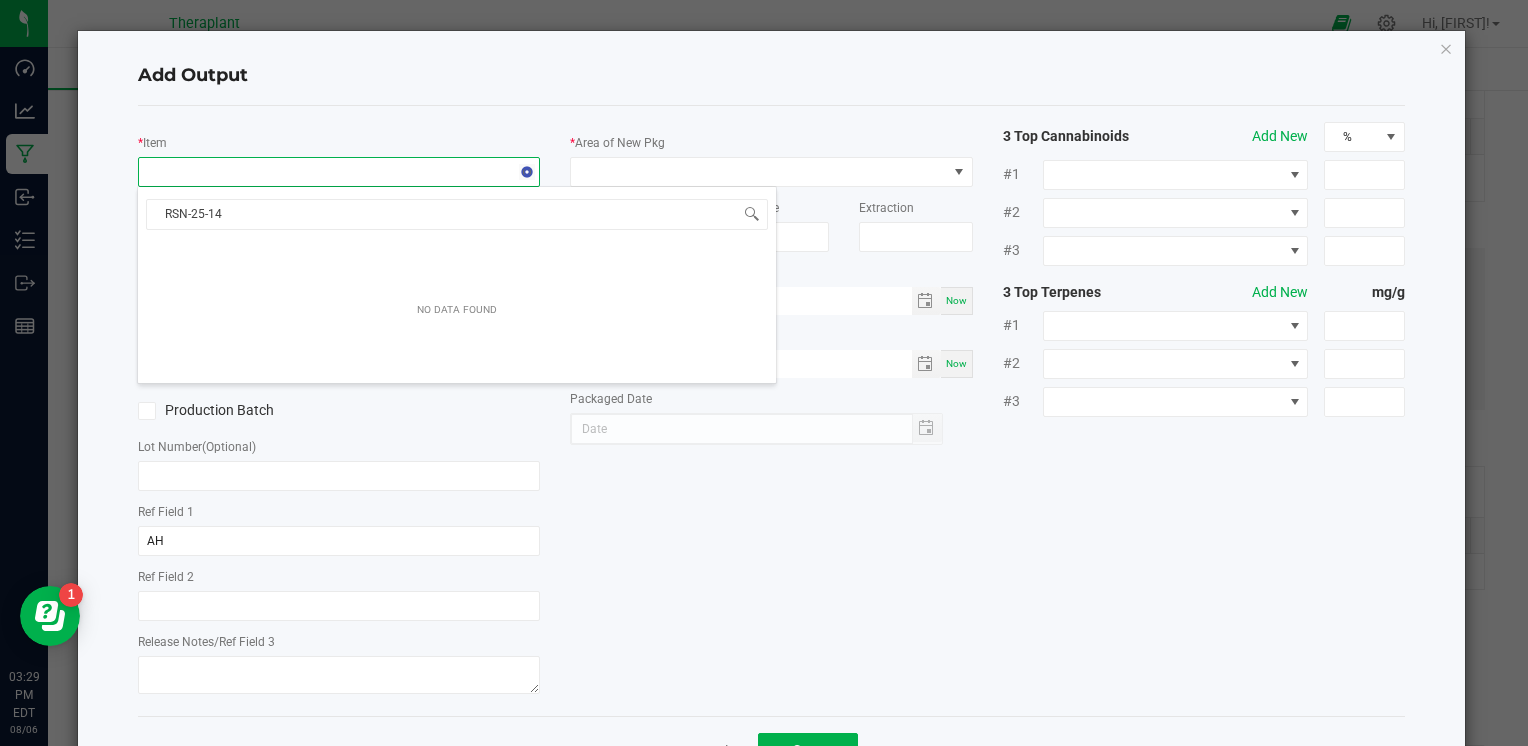 type on "RSN-25-147" 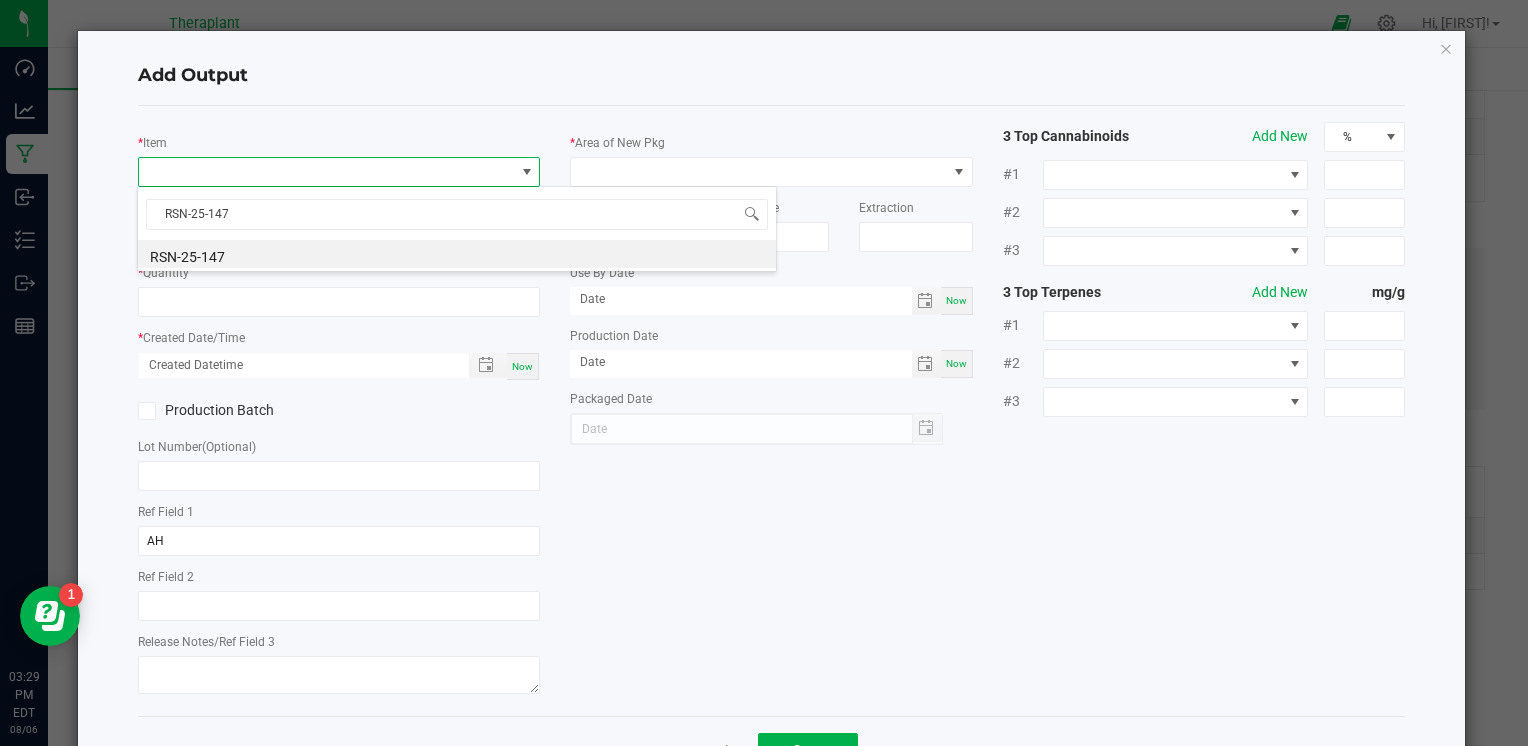 click on "RSN-25-147" at bounding box center [457, 254] 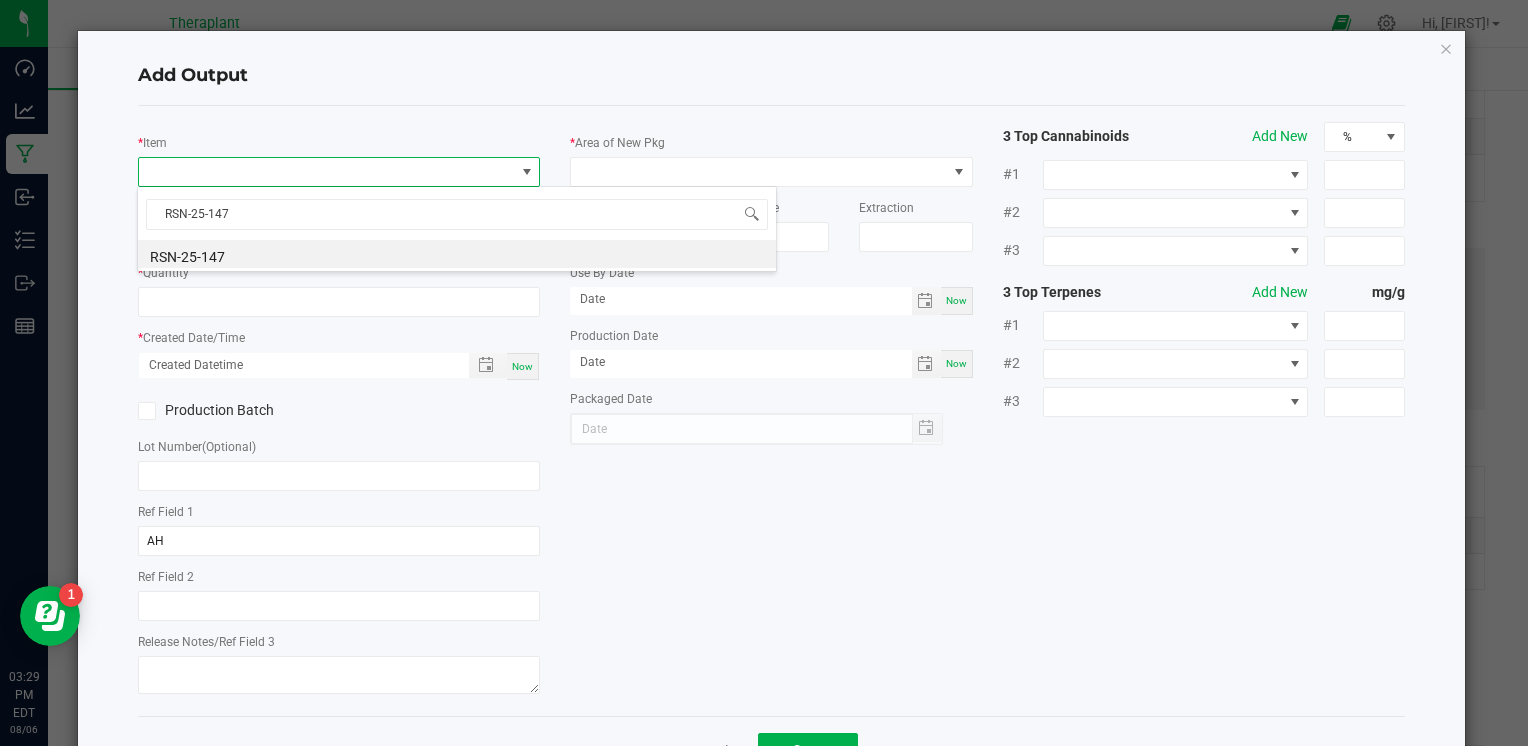 type on "0.0000 g" 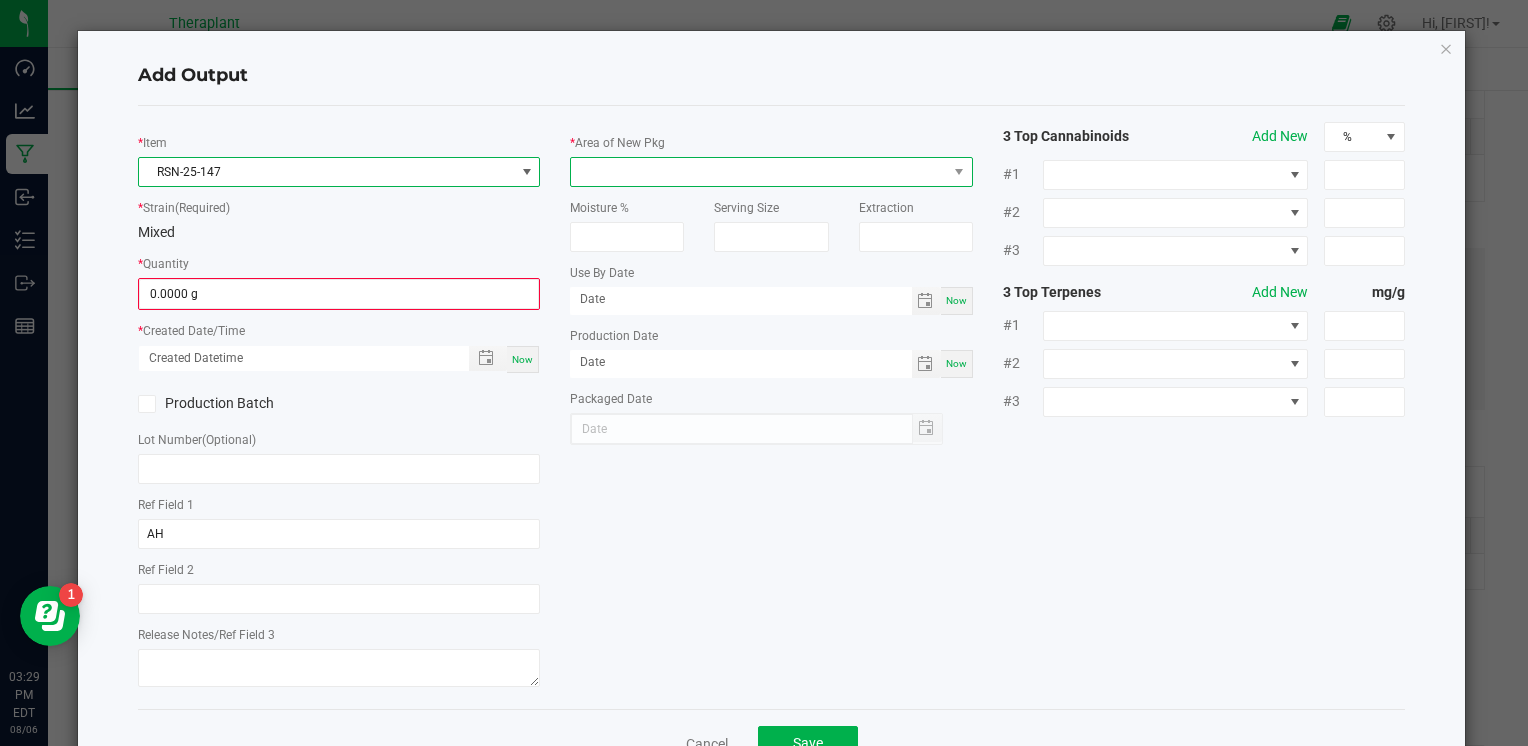 click at bounding box center (758, 172) 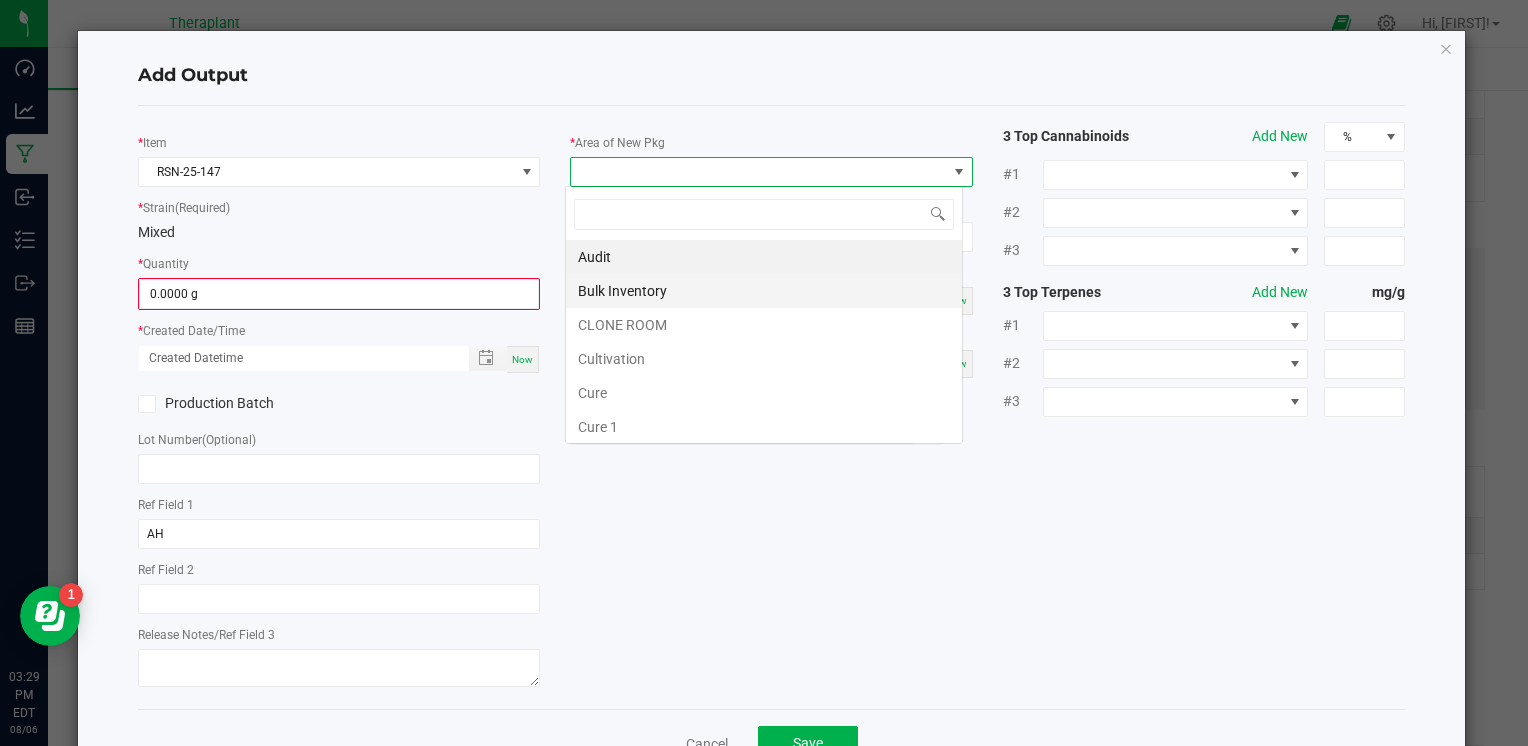 scroll, scrollTop: 99970, scrollLeft: 99602, axis: both 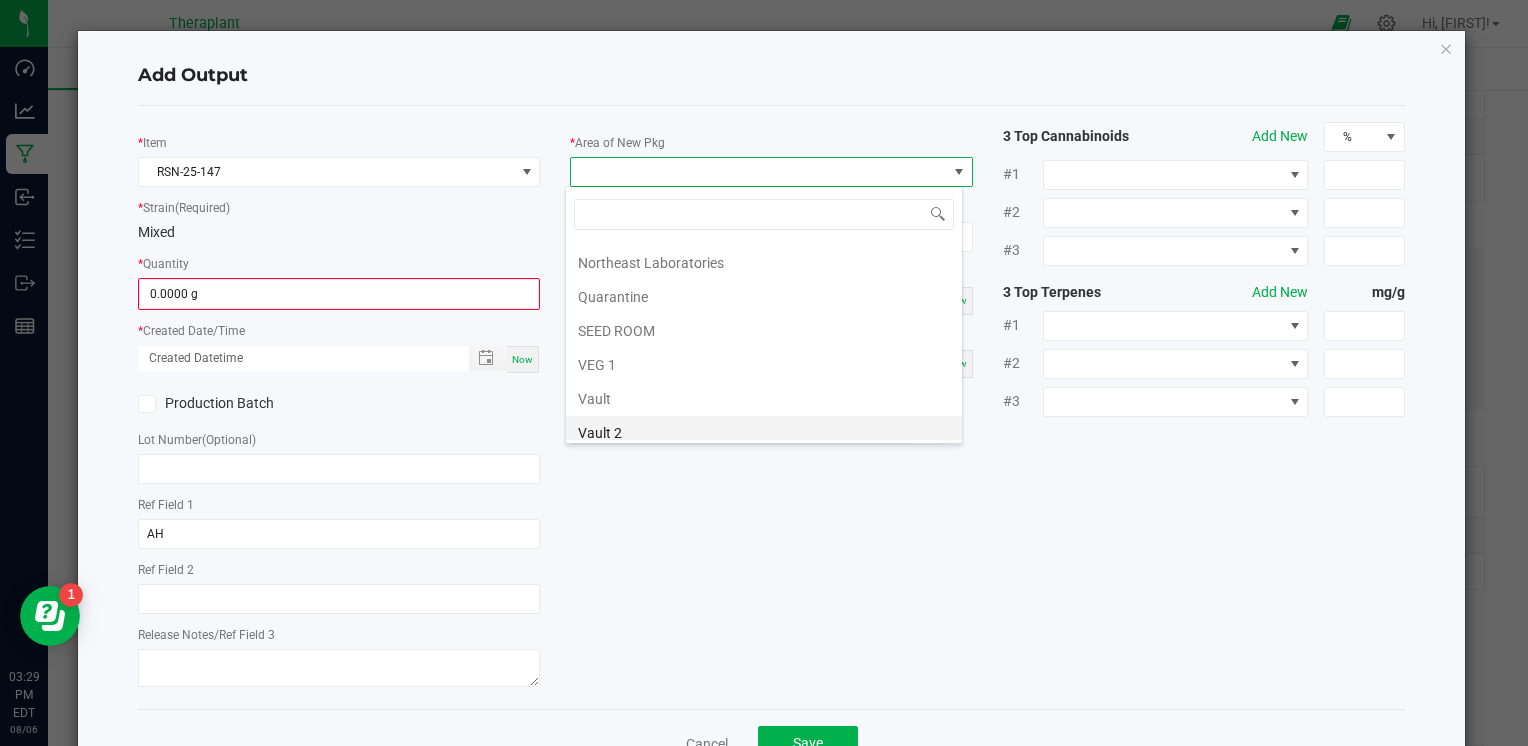 click on "Vault 2" at bounding box center [764, 433] 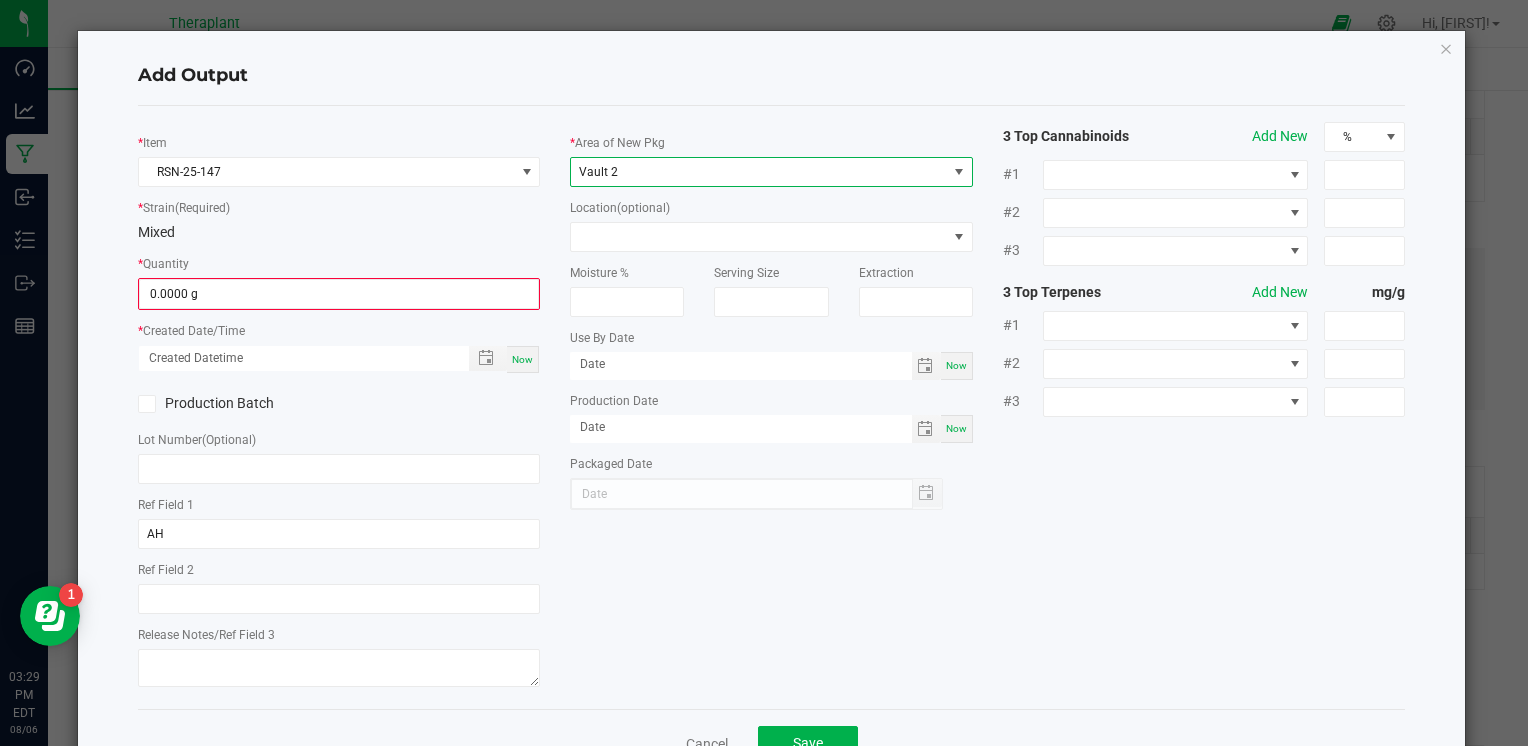 click on "Now" at bounding box center [523, 359] 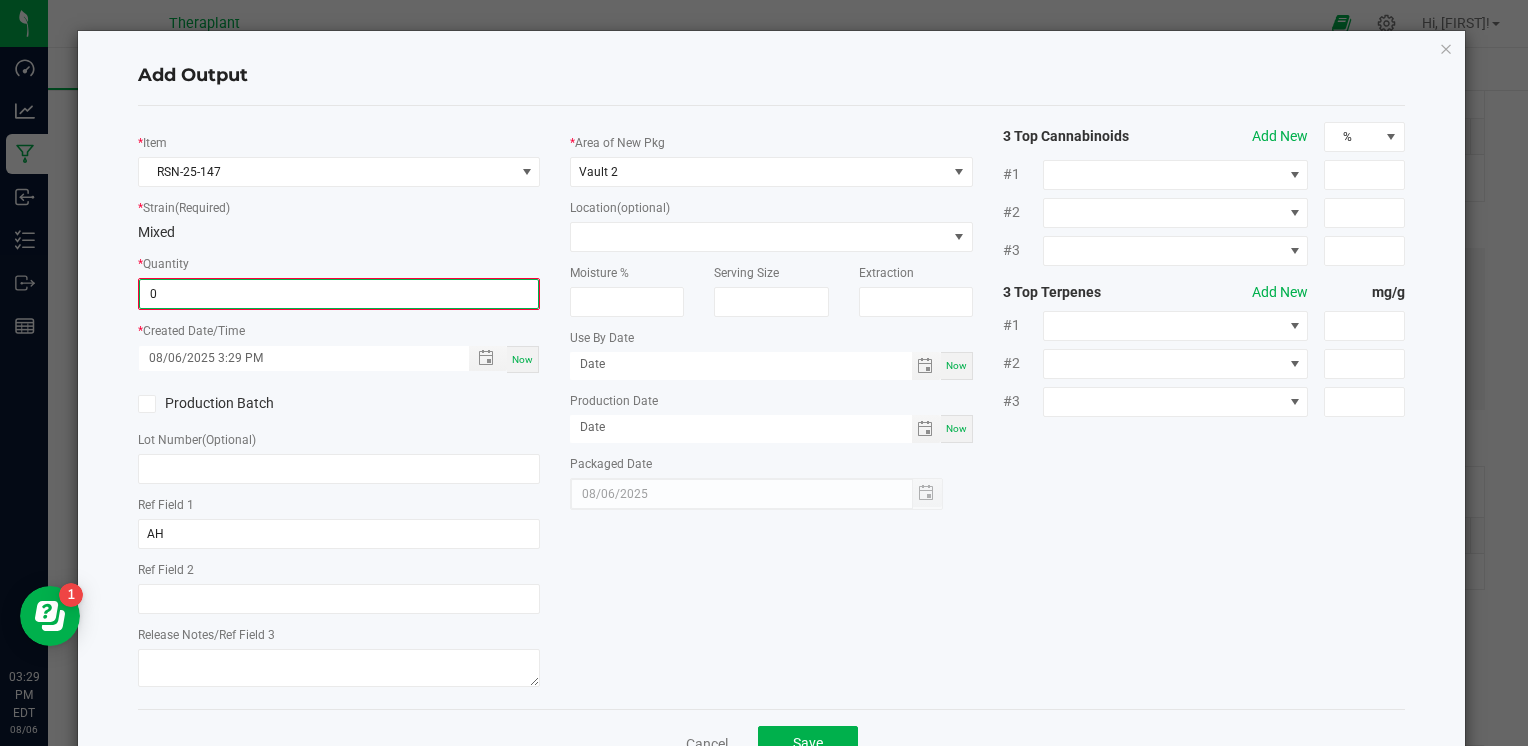 click on "0" at bounding box center (339, 294) 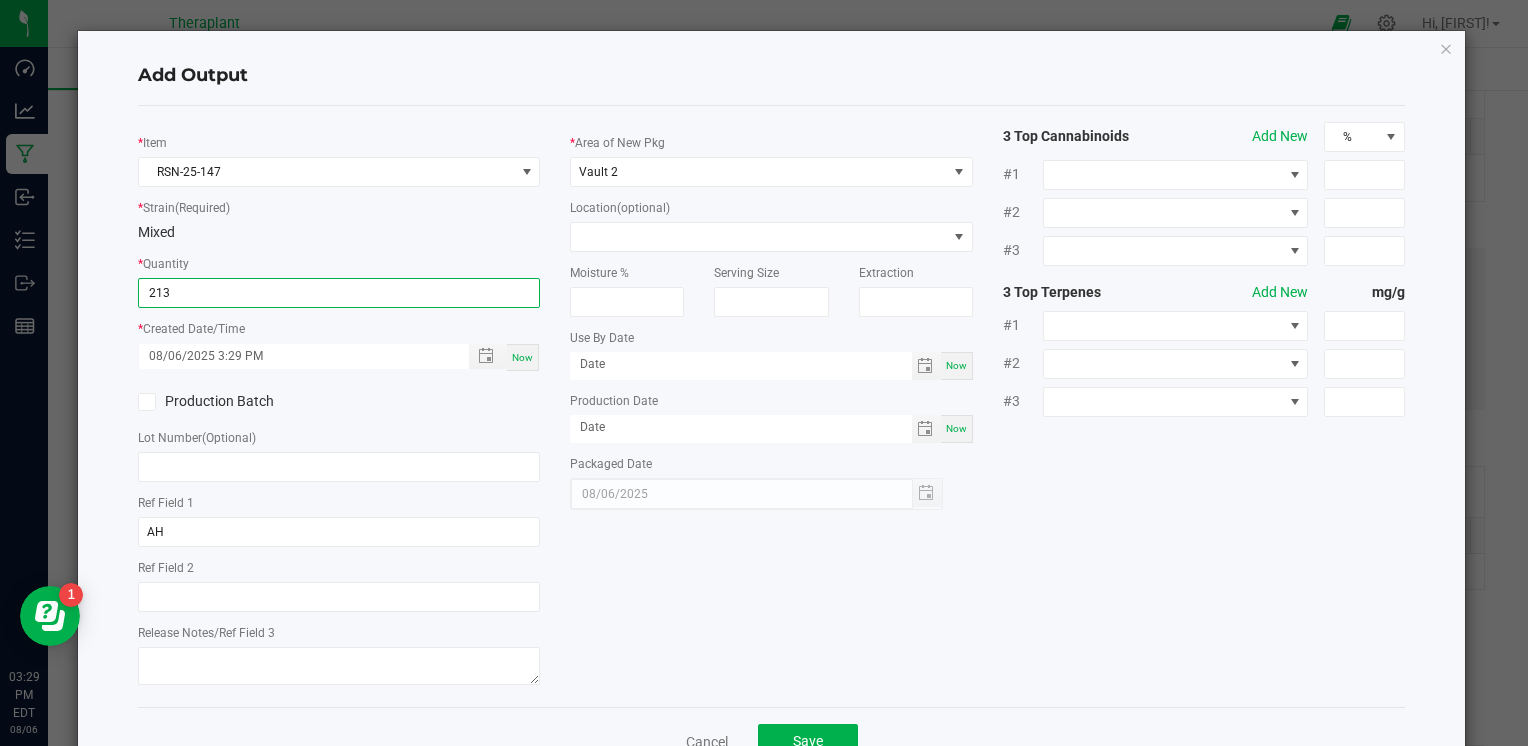 type on "[QUANTITY] g" 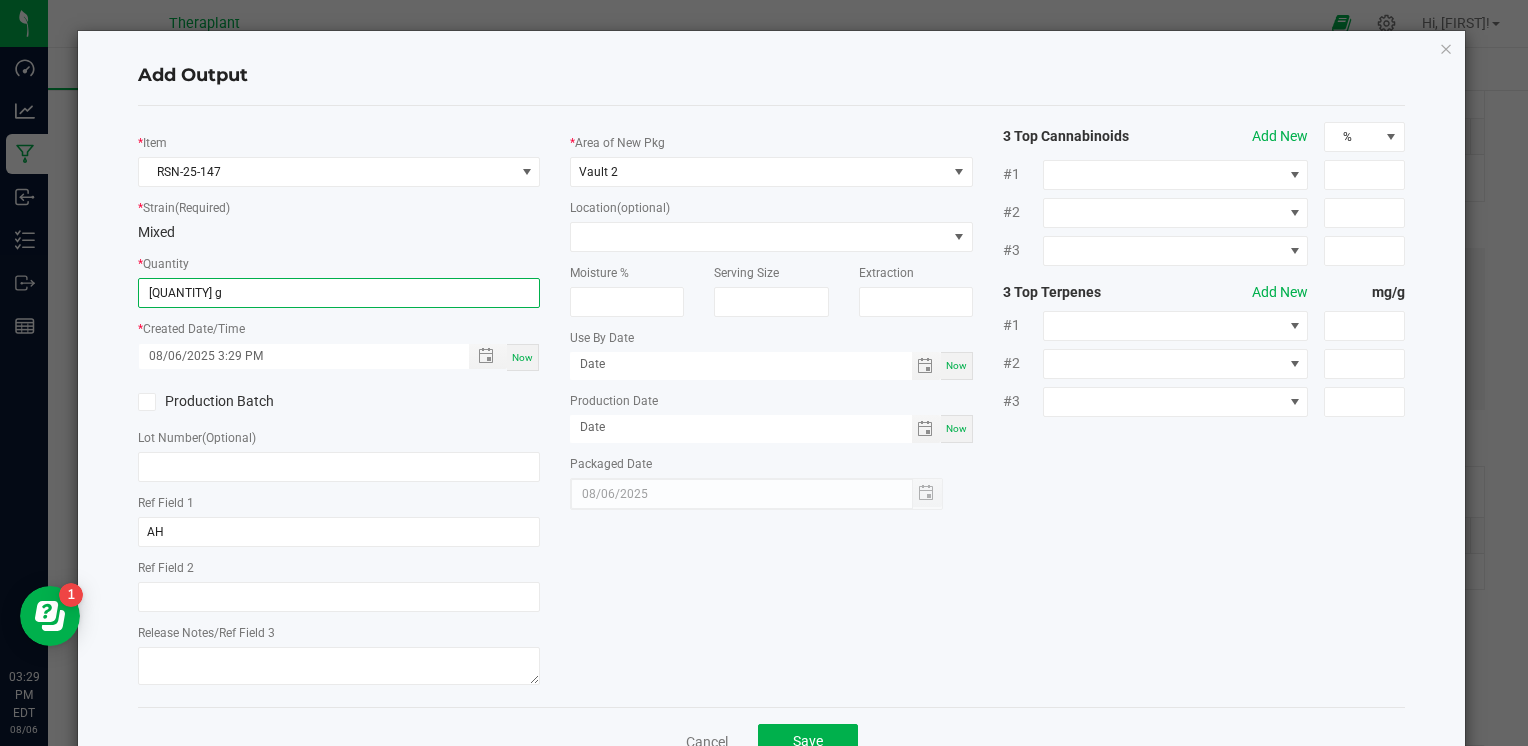 click on "*   Item  [PRODUCT_CODE]  *   Strain  (Required)  Mixed   *   Quantity  [QUANTITY] g  *   Created Date/Time  08/06/2025 3:29 PM Now  Production Batch   Lot Number  (Optional)     Ref Field 1  AH  Ref Field 2   Release Notes/Ref Field 3   *   Area of New Pkg  Vault 2  Location  (optional)  Moisture %   Serving Size   Extraction   Use By Date  Now  Production Date  Now  Packaged Date  08/06/2025 3 Top Cannabinoids  Add New  % #1 #2 #3 3 Top Terpenes  Add New  mg/g #1 #2 #3" 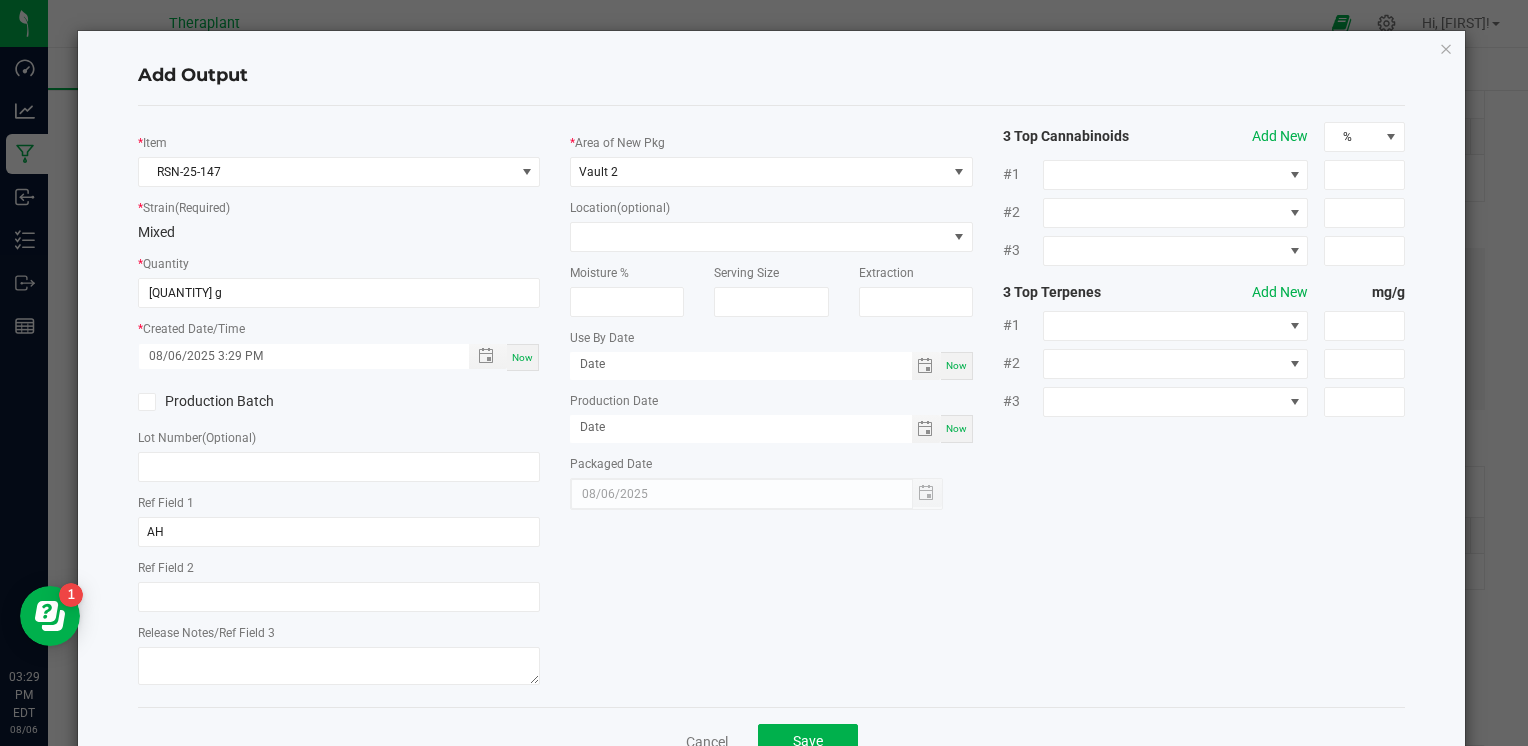 scroll, scrollTop: 61, scrollLeft: 0, axis: vertical 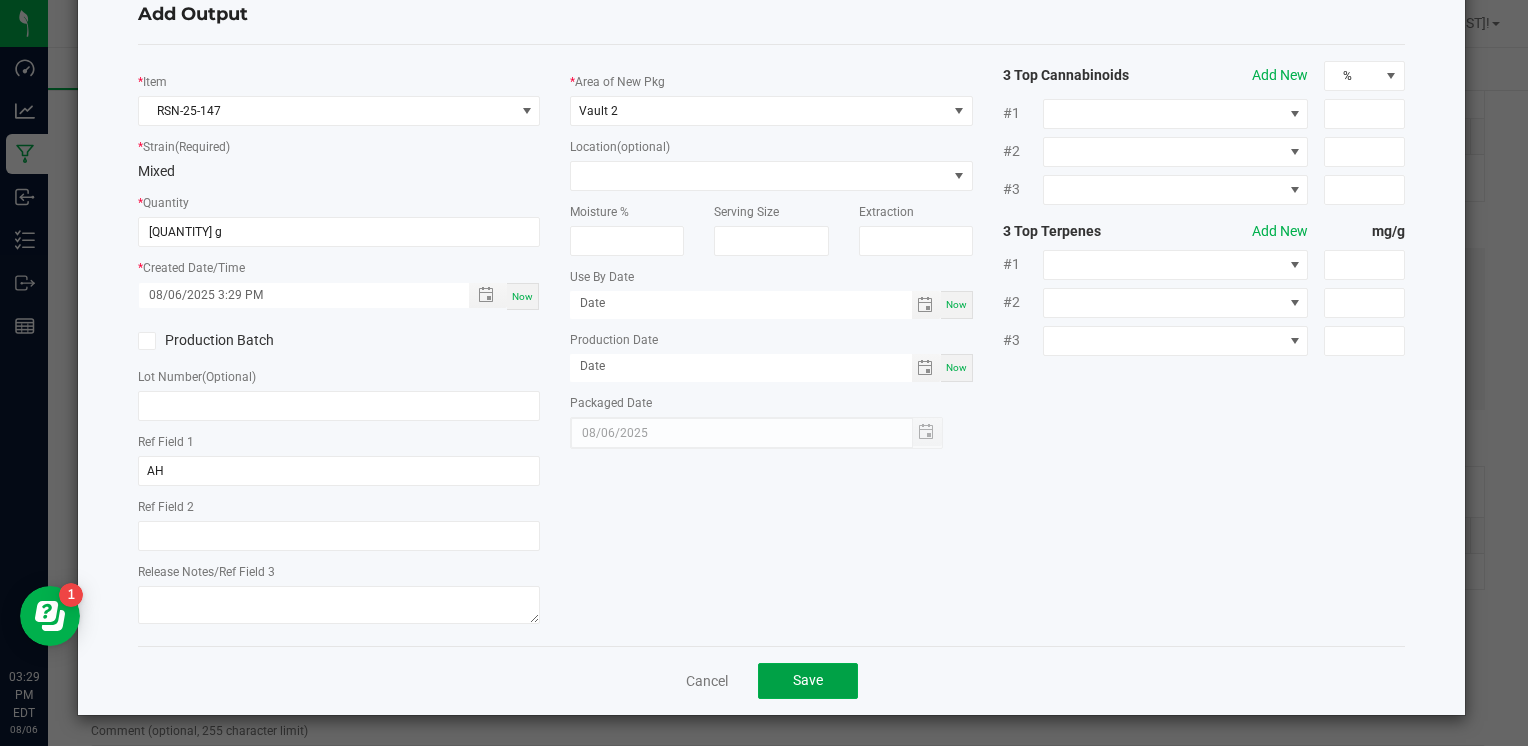 click on "Save" 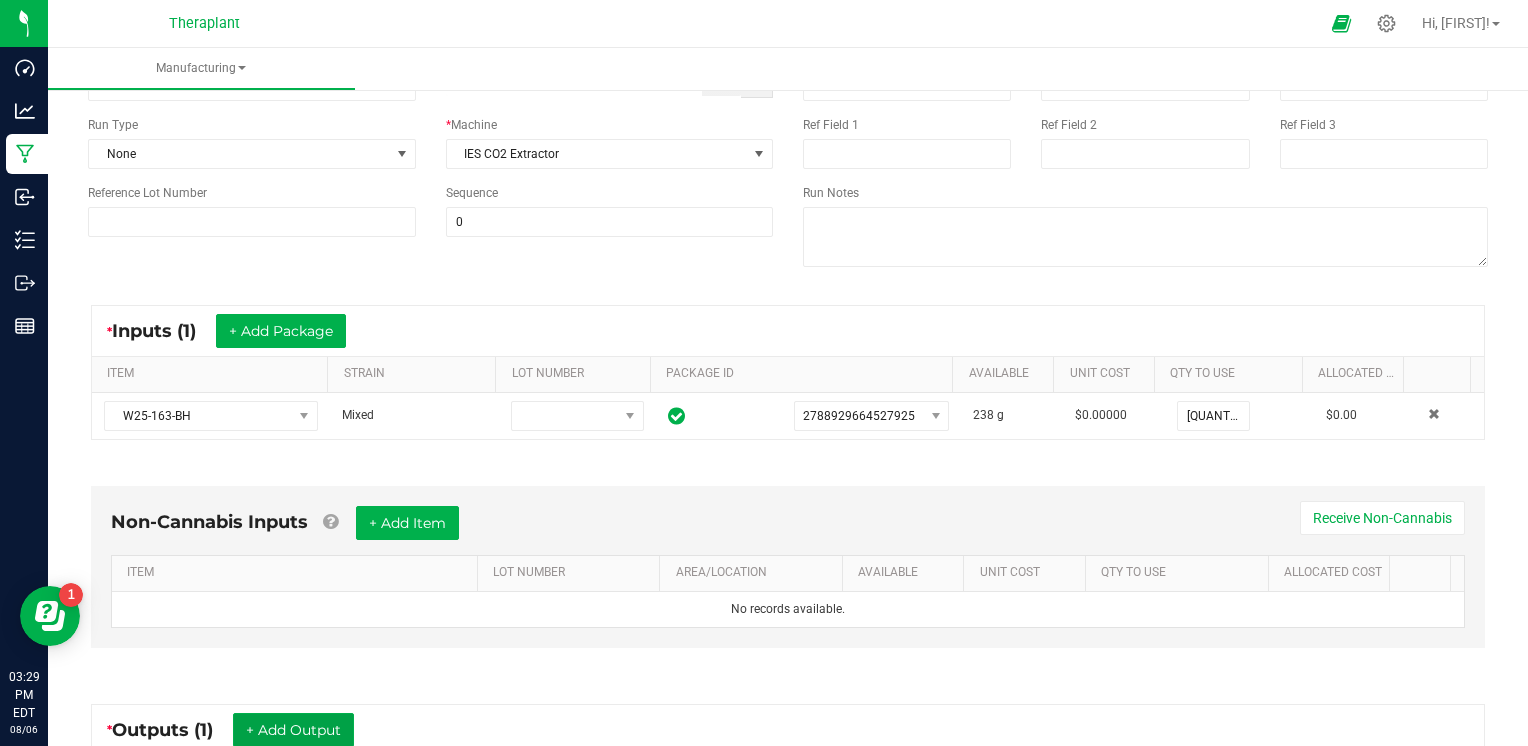 scroll, scrollTop: 0, scrollLeft: 0, axis: both 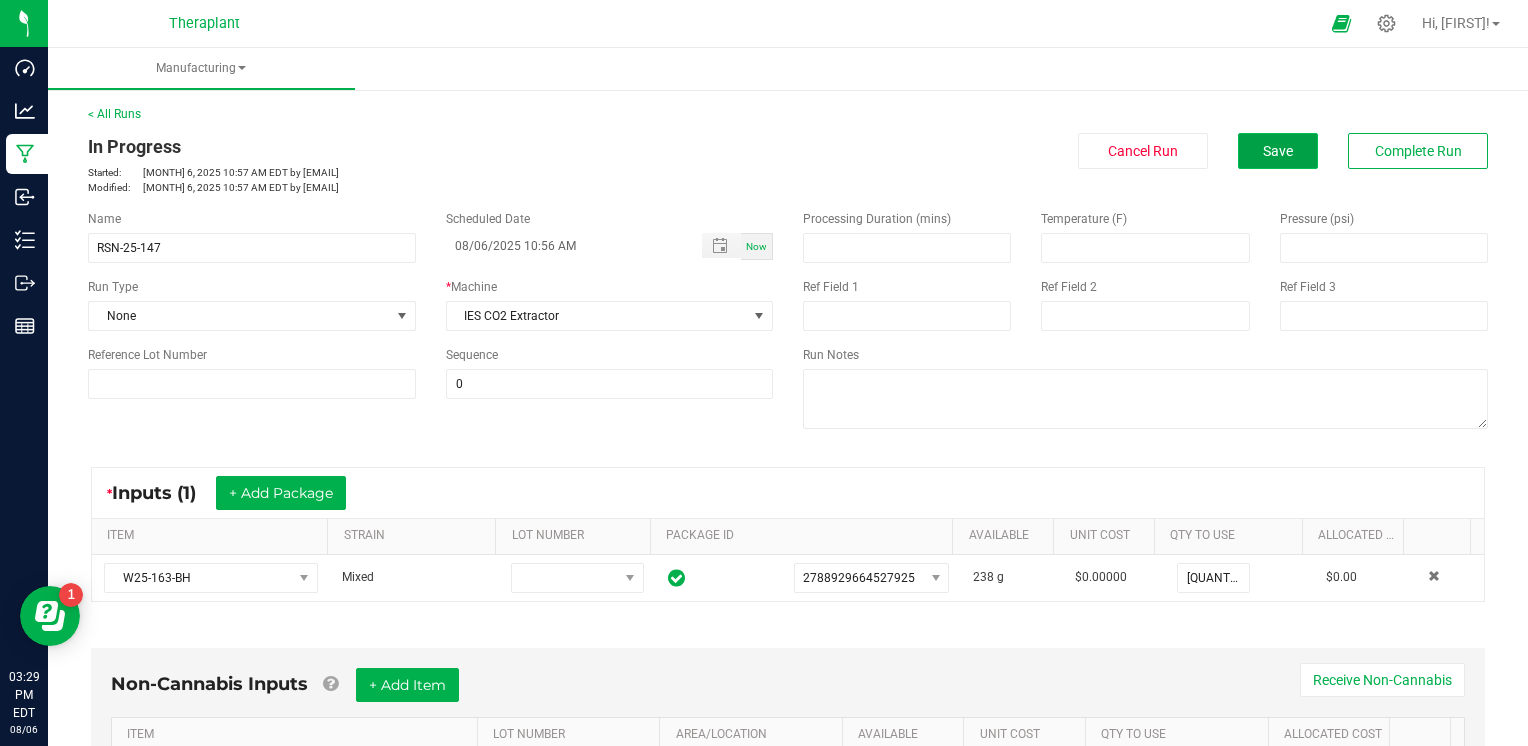 click on "Save" at bounding box center (1278, 151) 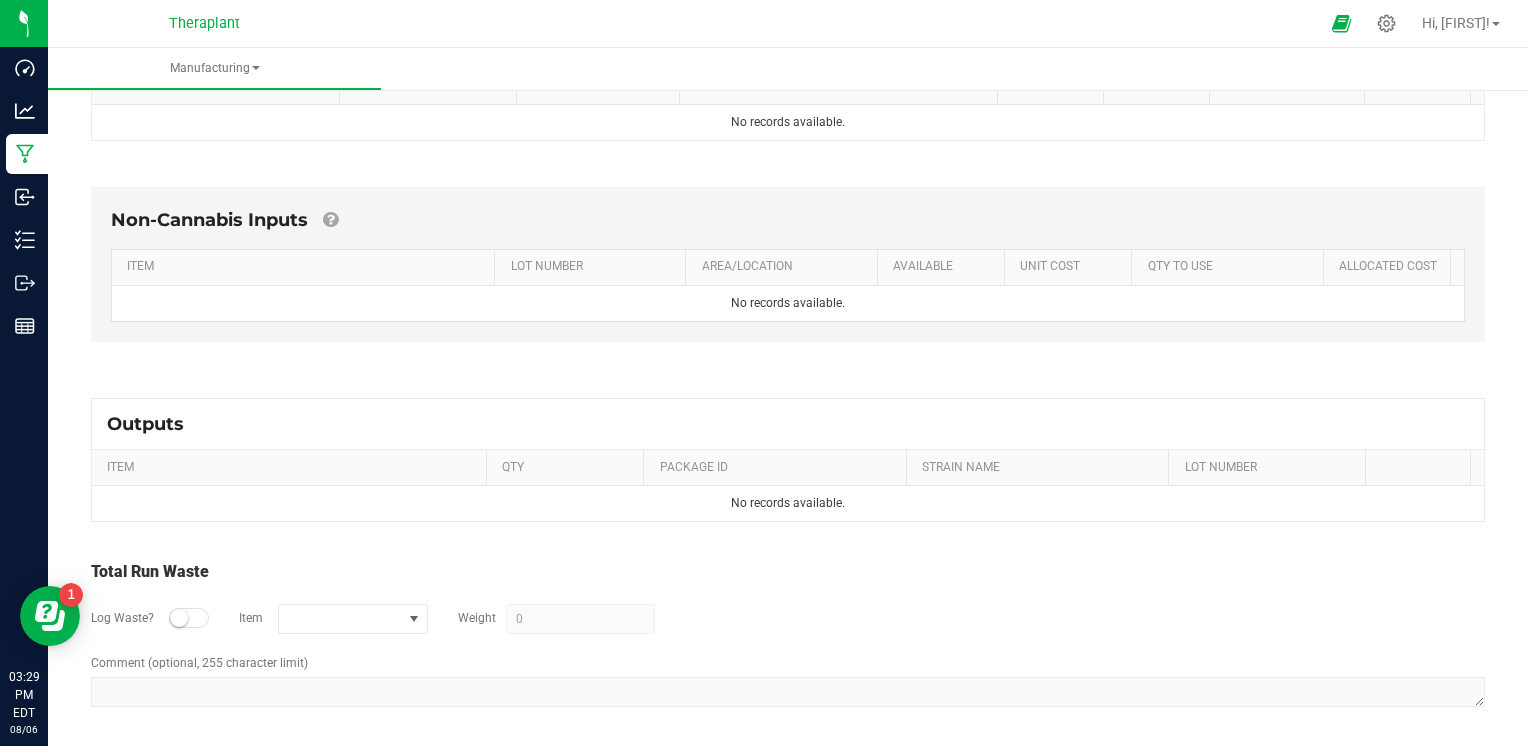 scroll, scrollTop: 0, scrollLeft: 0, axis: both 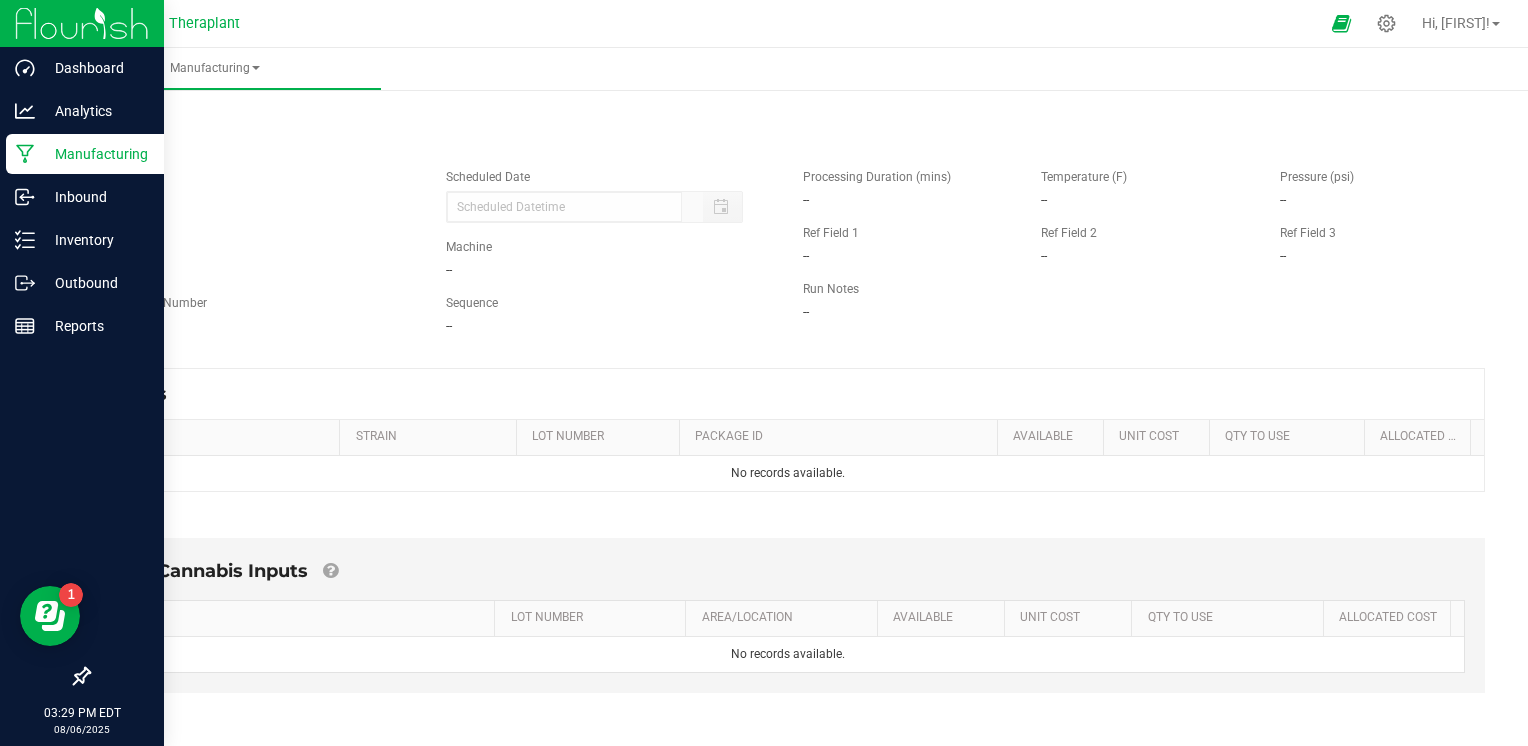 click on "Manufacturing" at bounding box center (95, 154) 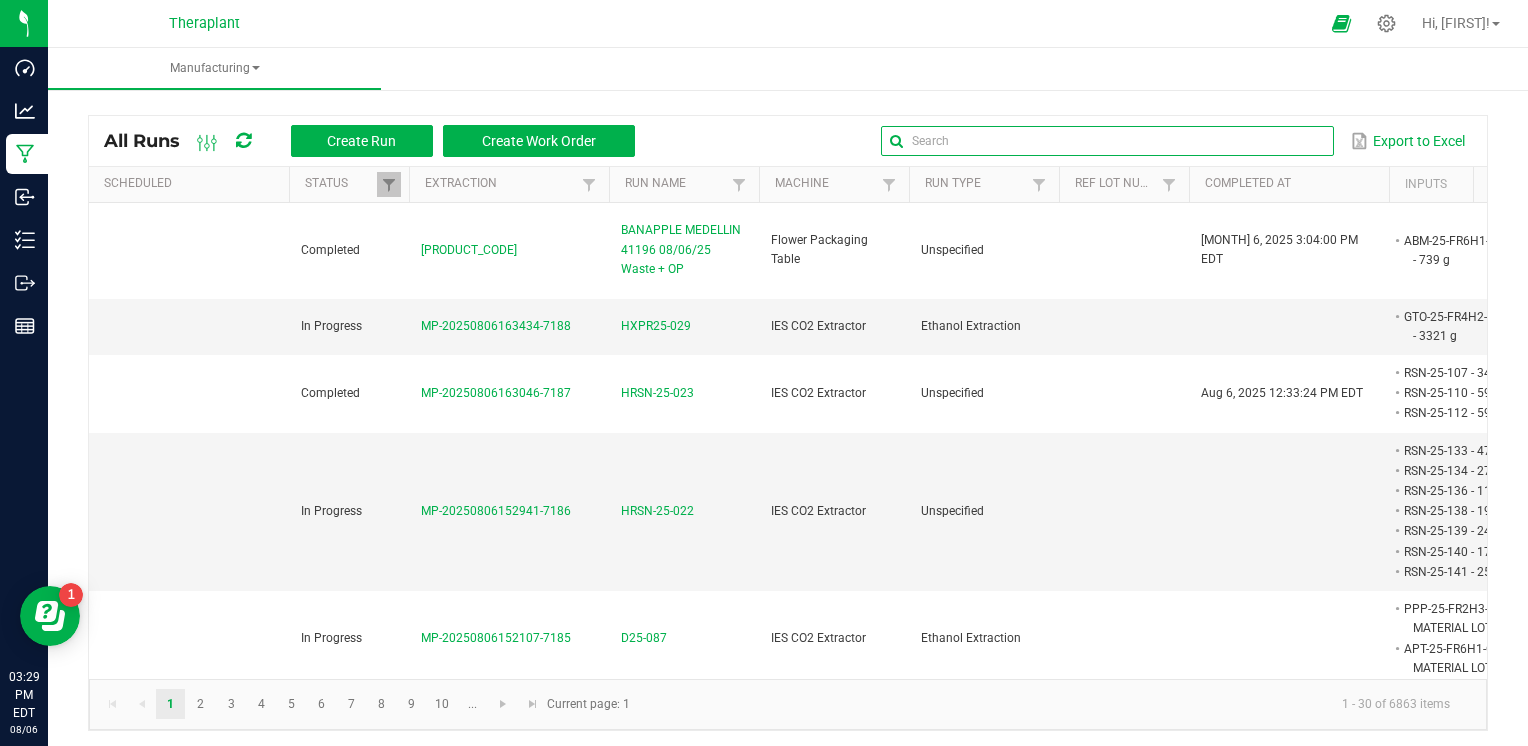 click at bounding box center (1107, 141) 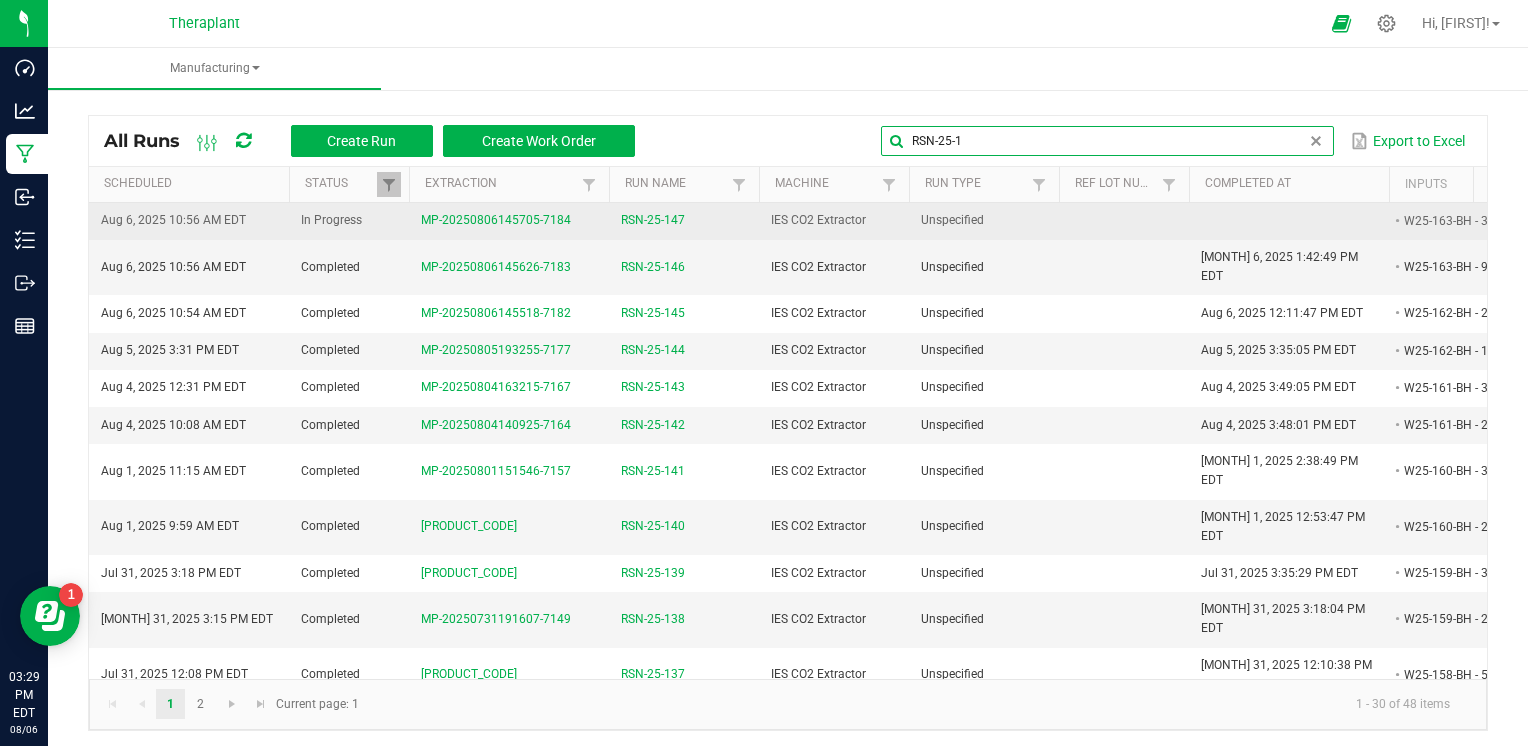 type on "RSN-25-1" 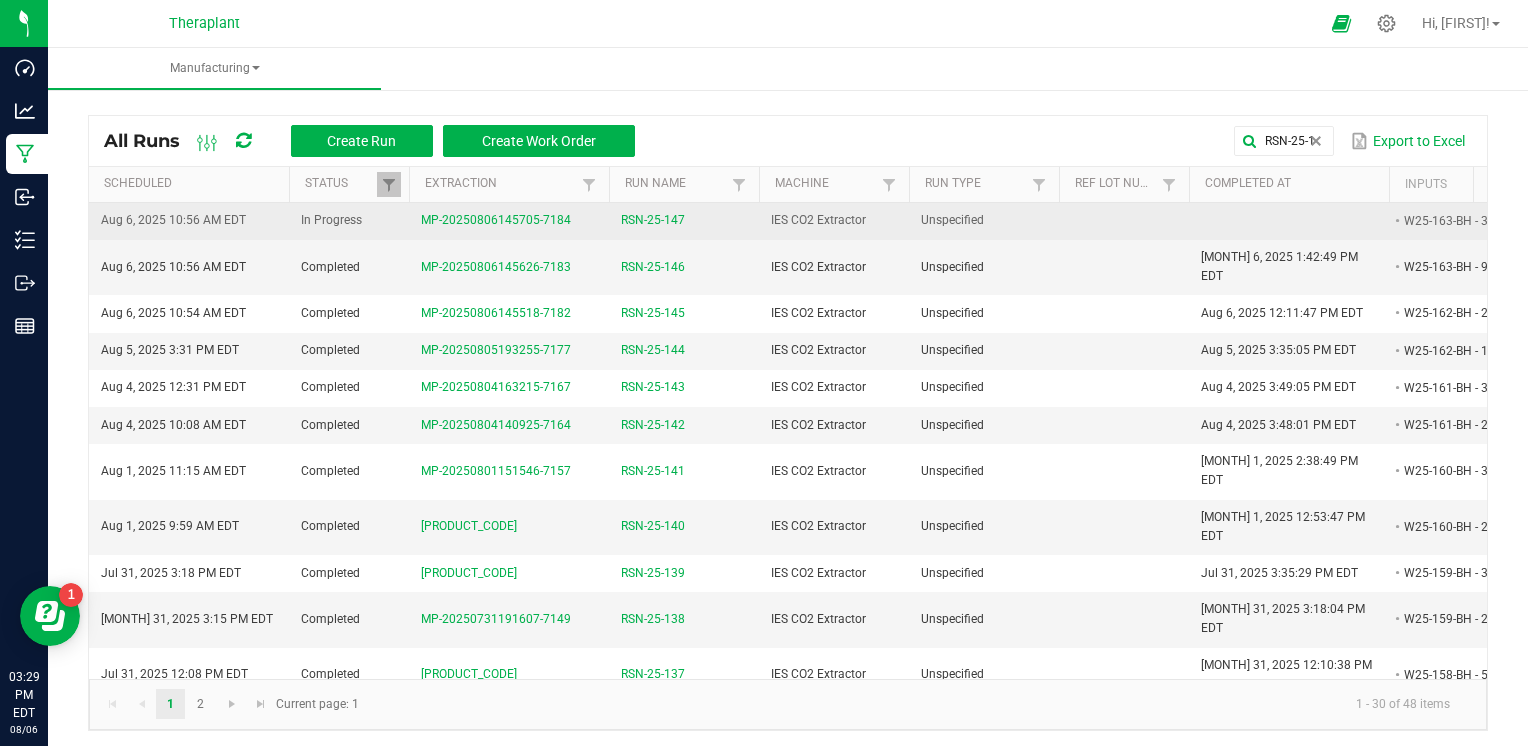 click on "RSN-25-147" at bounding box center (653, 220) 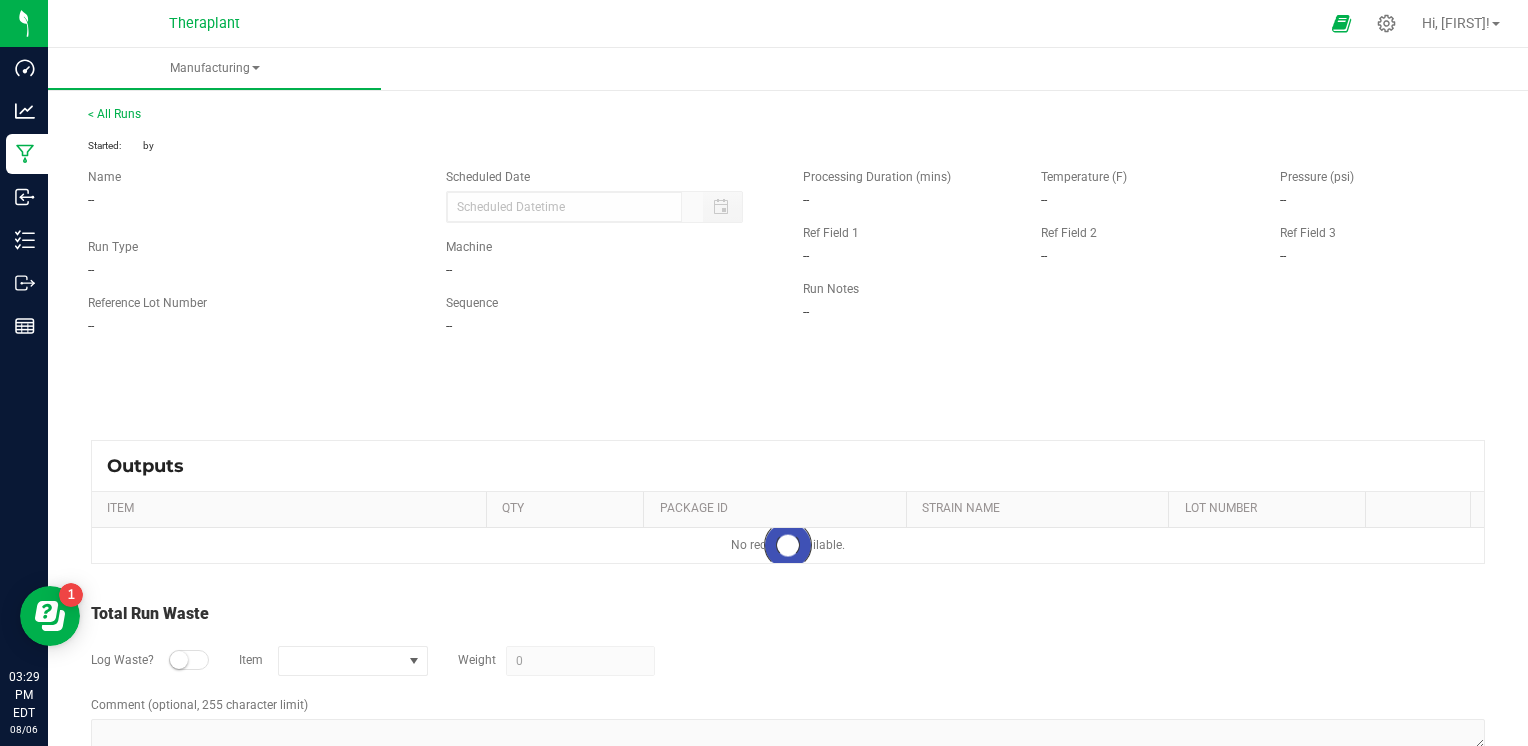 type on "08/06/2025 10:56 AM" 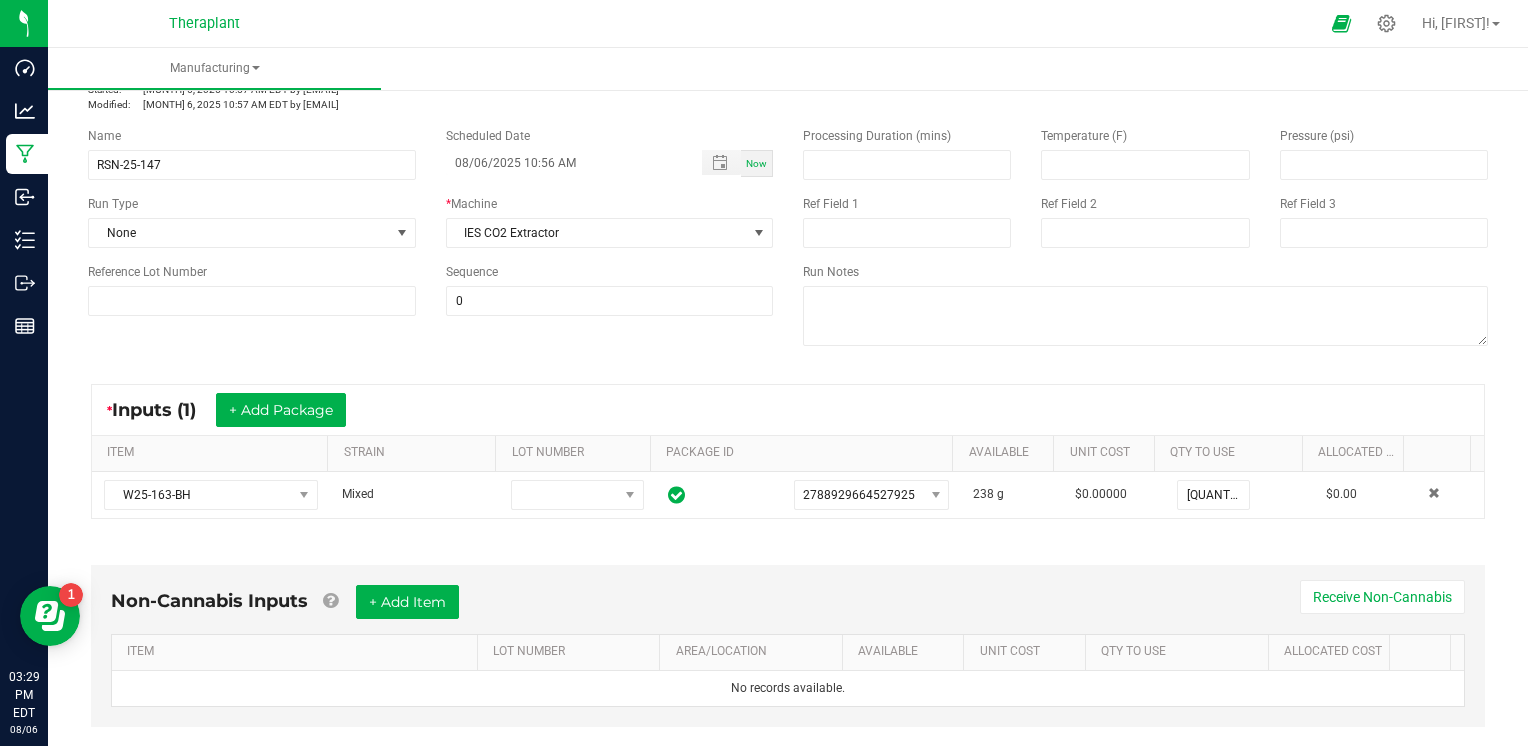 scroll, scrollTop: 0, scrollLeft: 0, axis: both 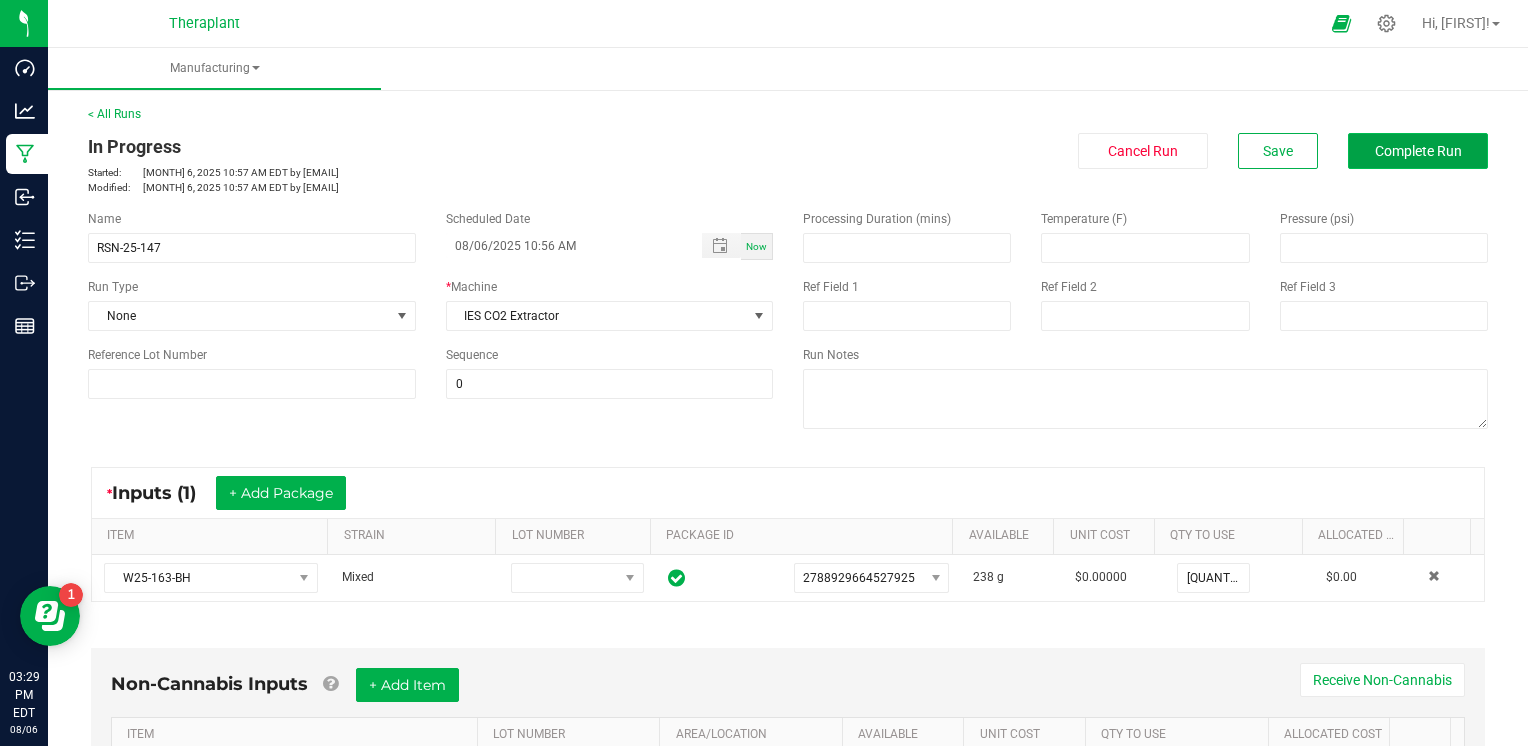 click on "Complete Run" at bounding box center [1418, 151] 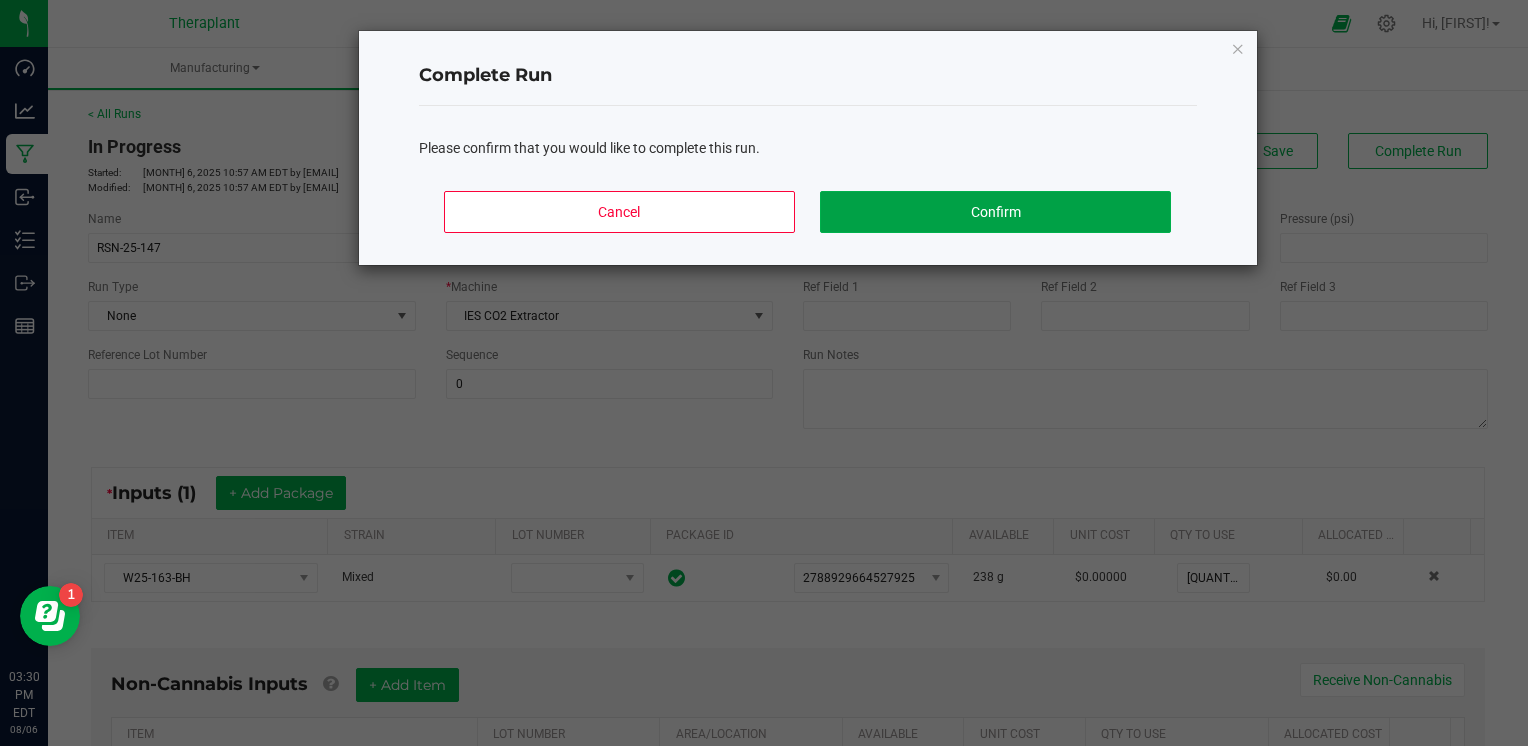 click on "Confirm" 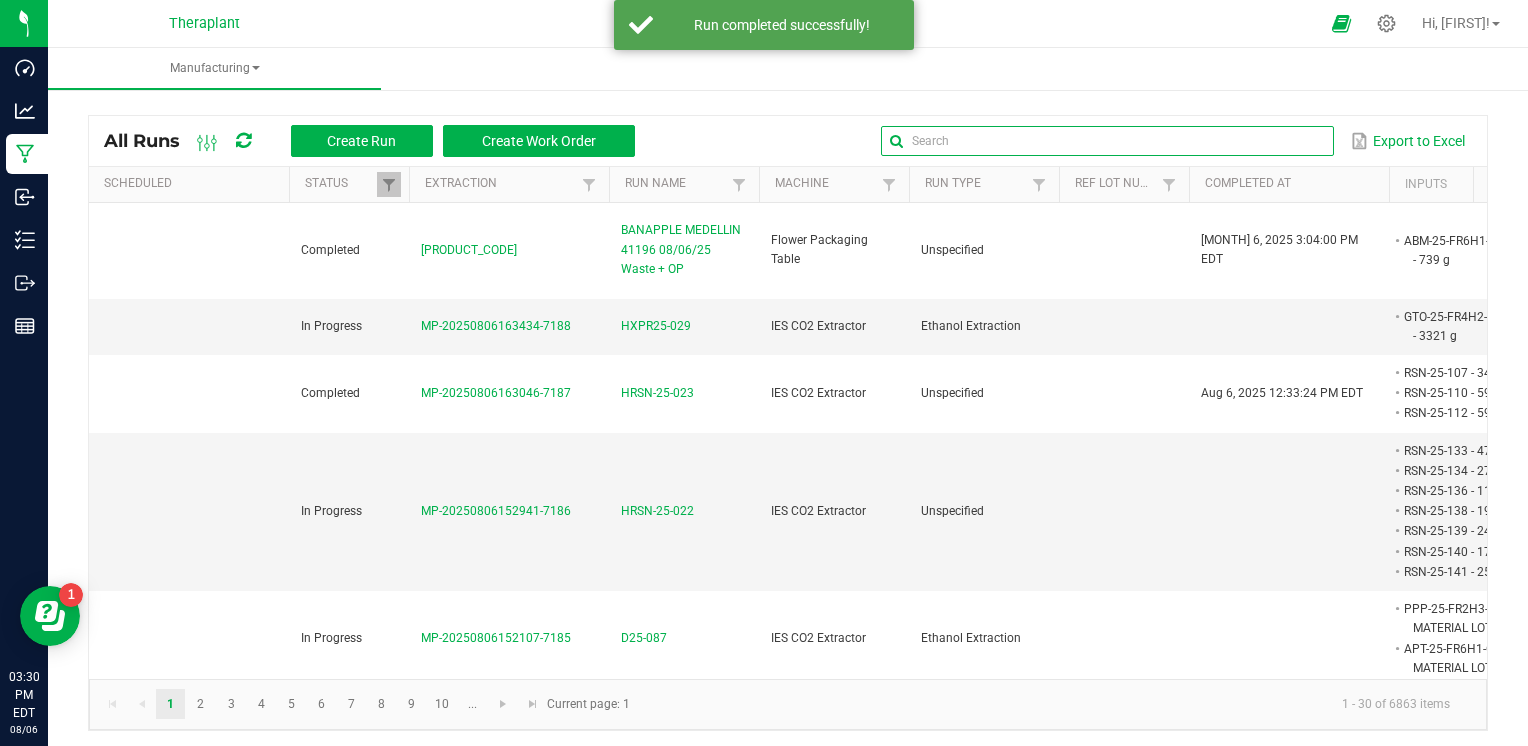 click at bounding box center [1107, 141] 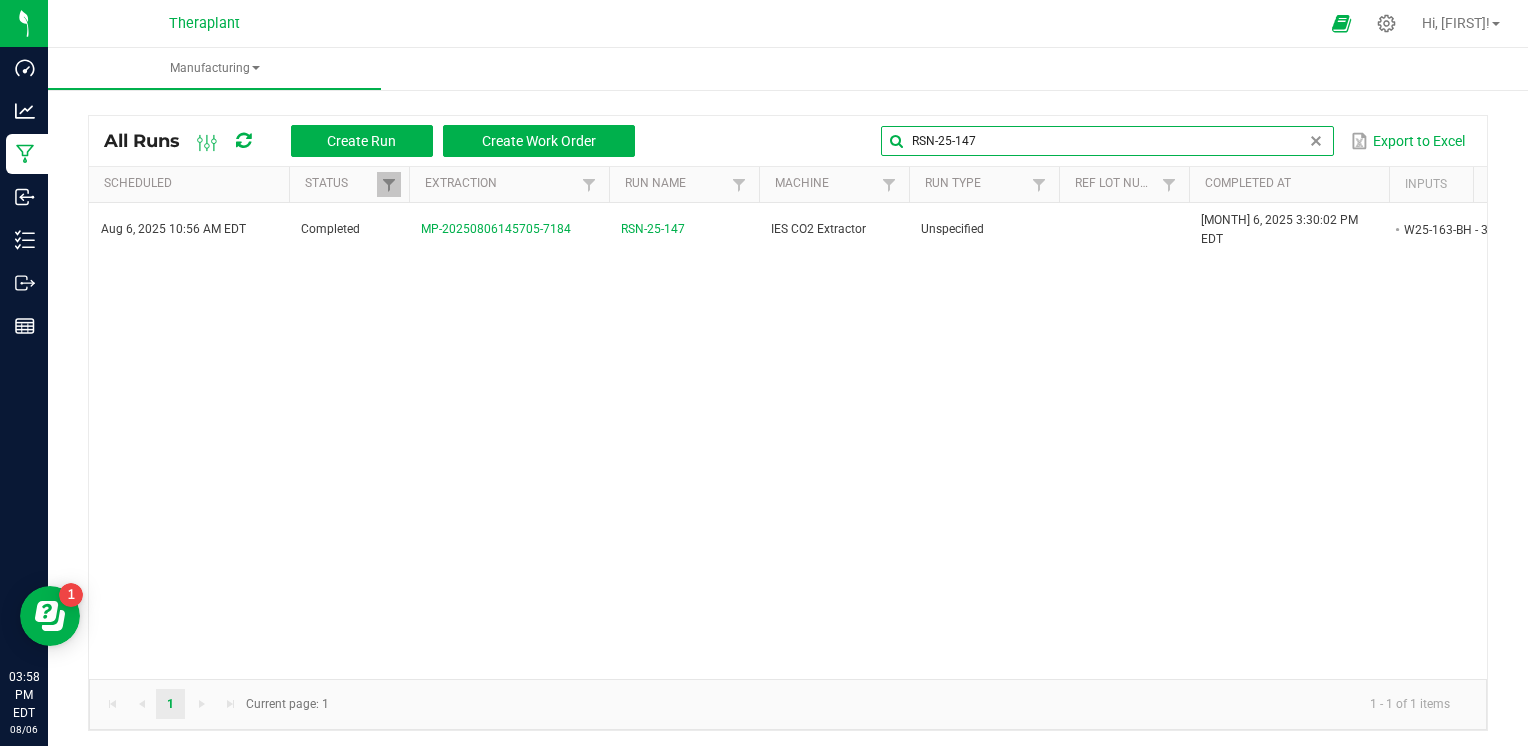 type on "RSN-25-147" 